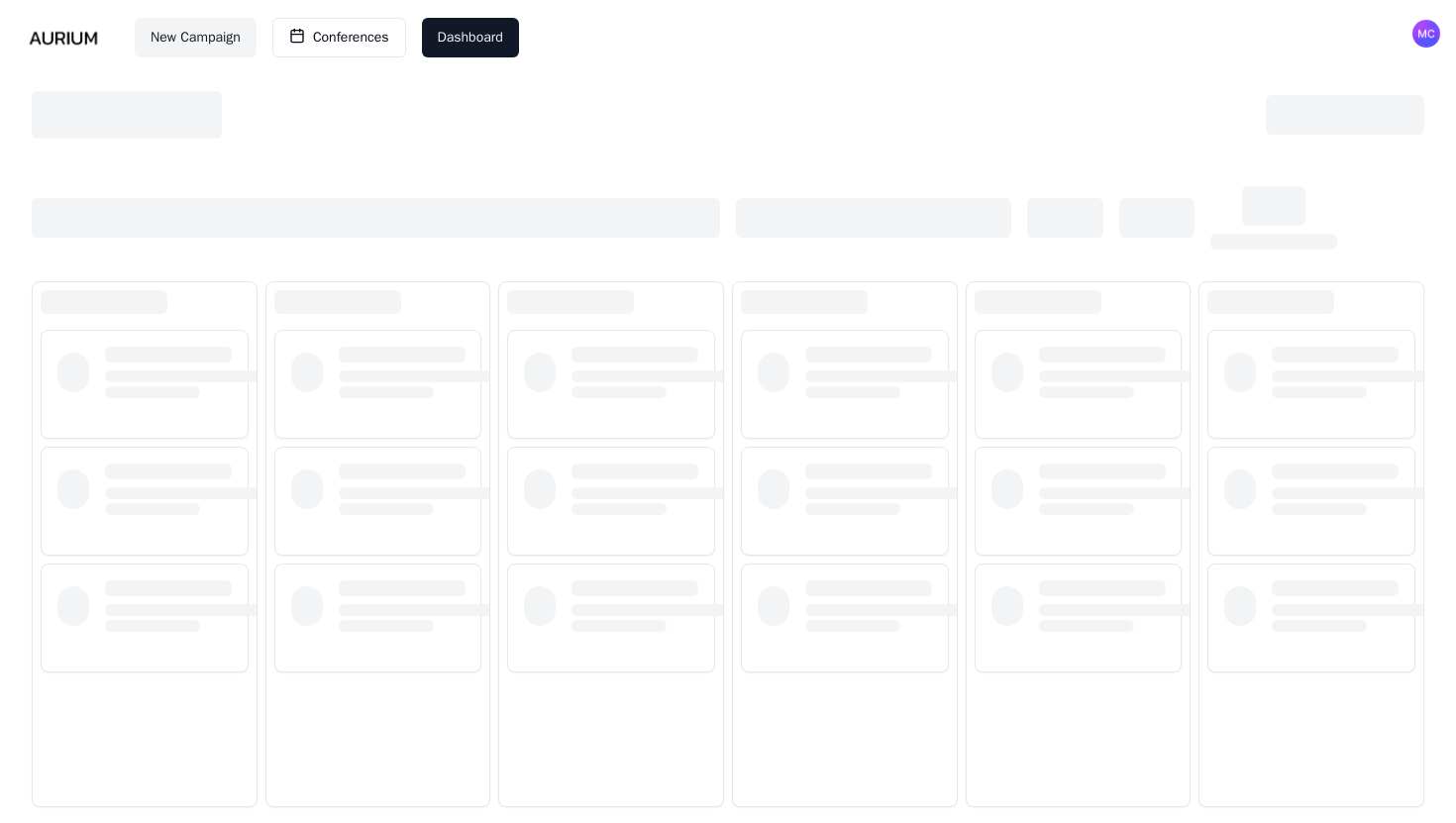 scroll, scrollTop: 0, scrollLeft: 0, axis: both 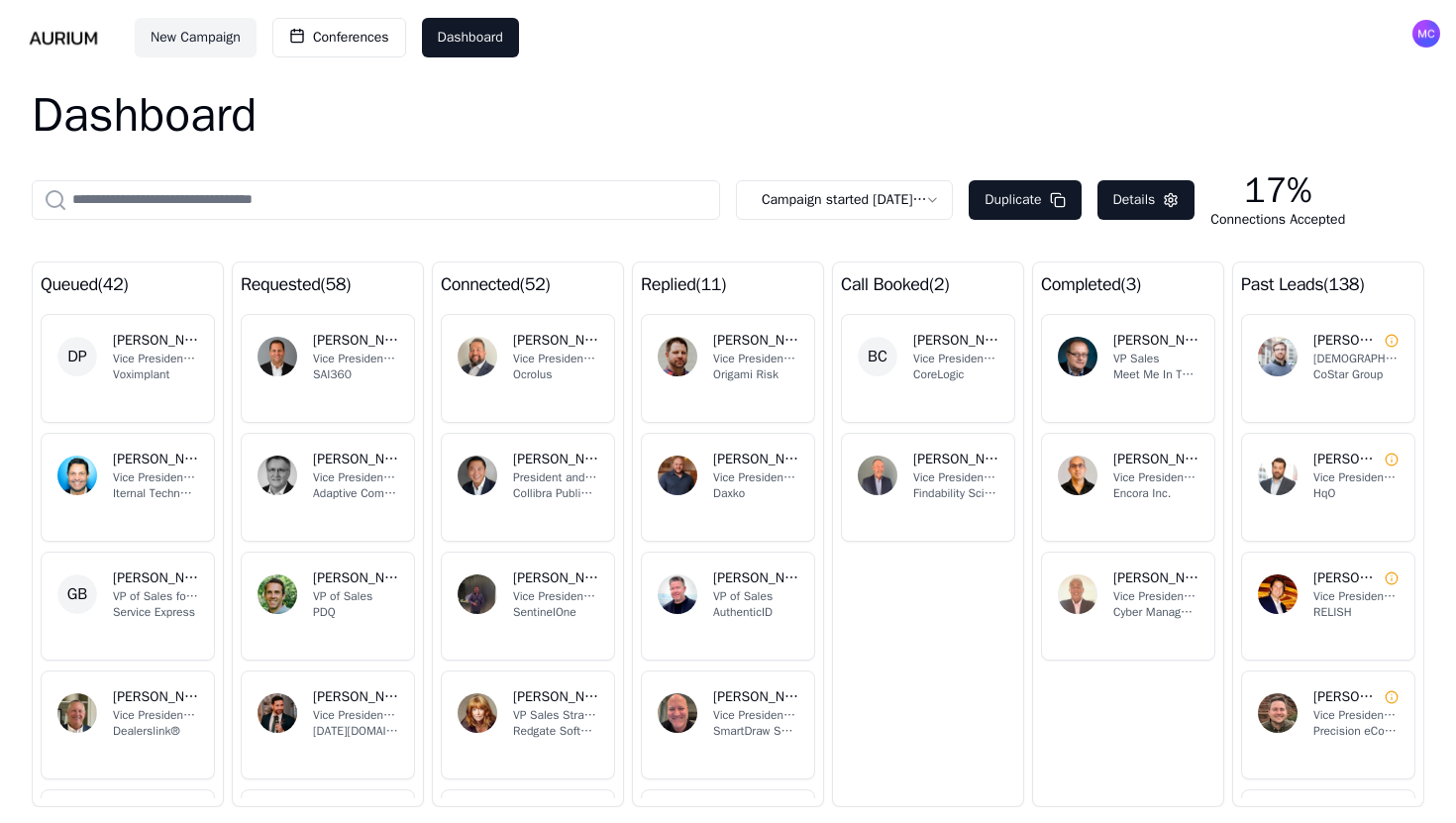 click on "Dashboard" at bounding box center (728, 115) 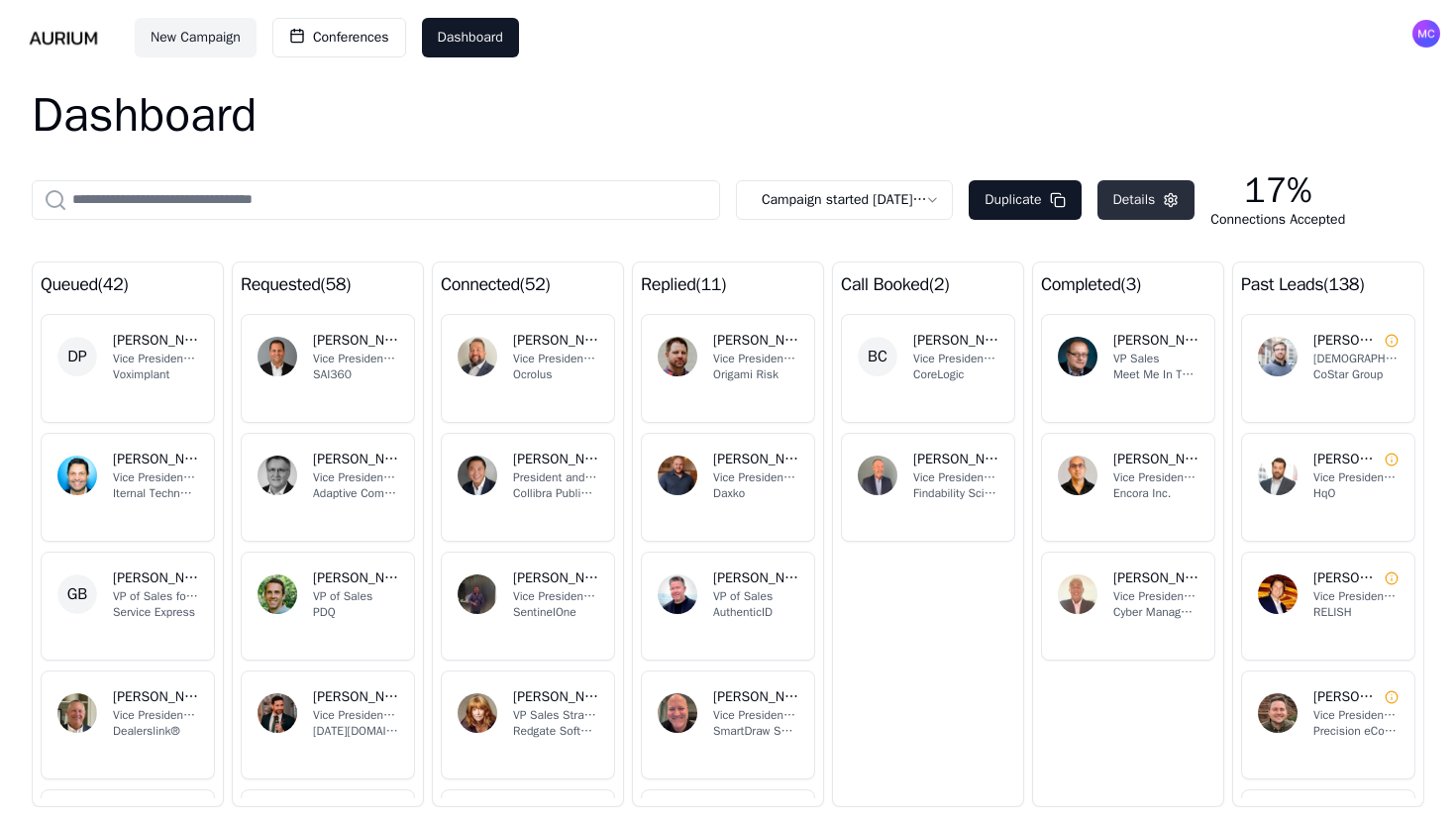 click 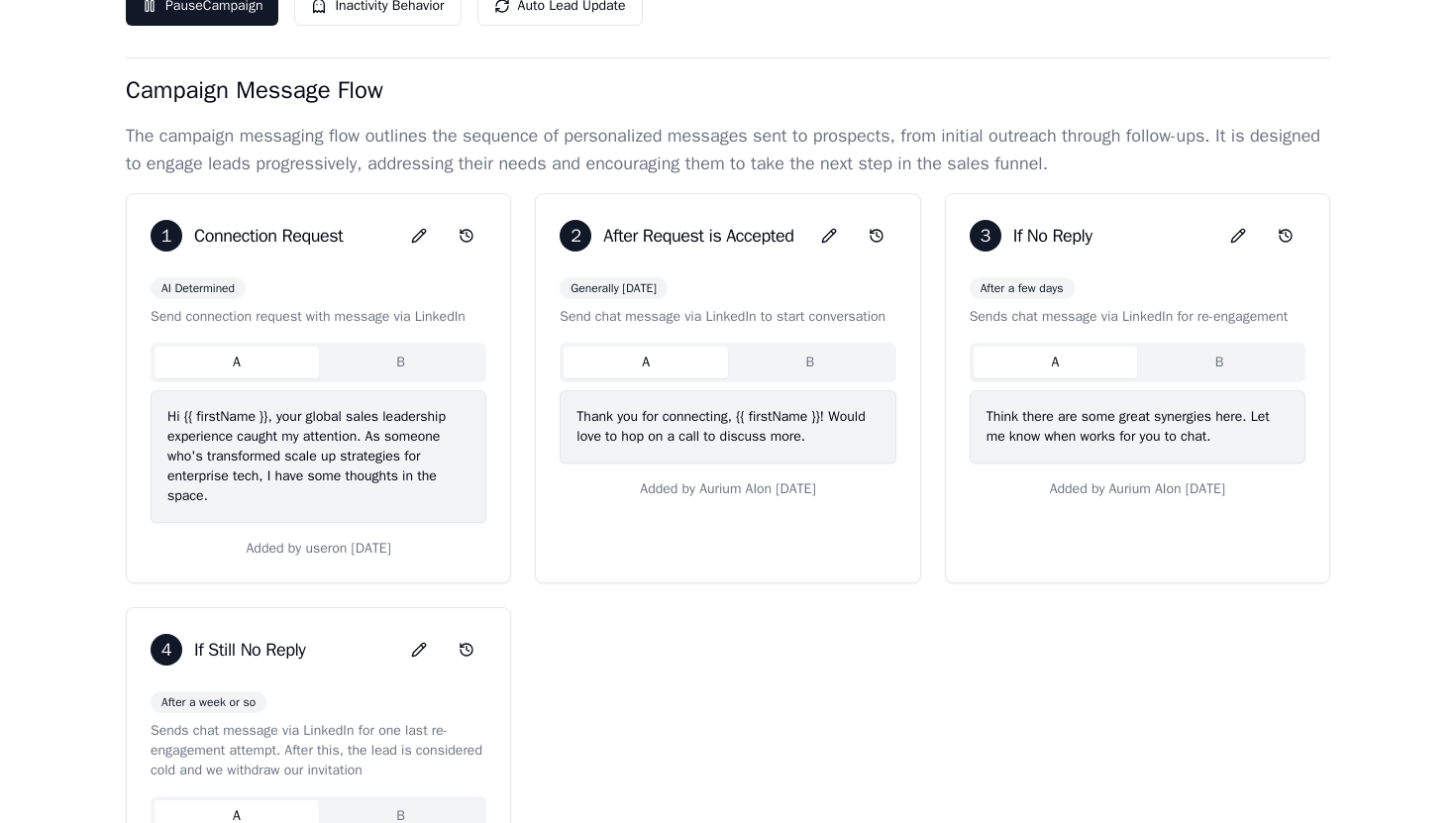 scroll, scrollTop: 183, scrollLeft: 0, axis: vertical 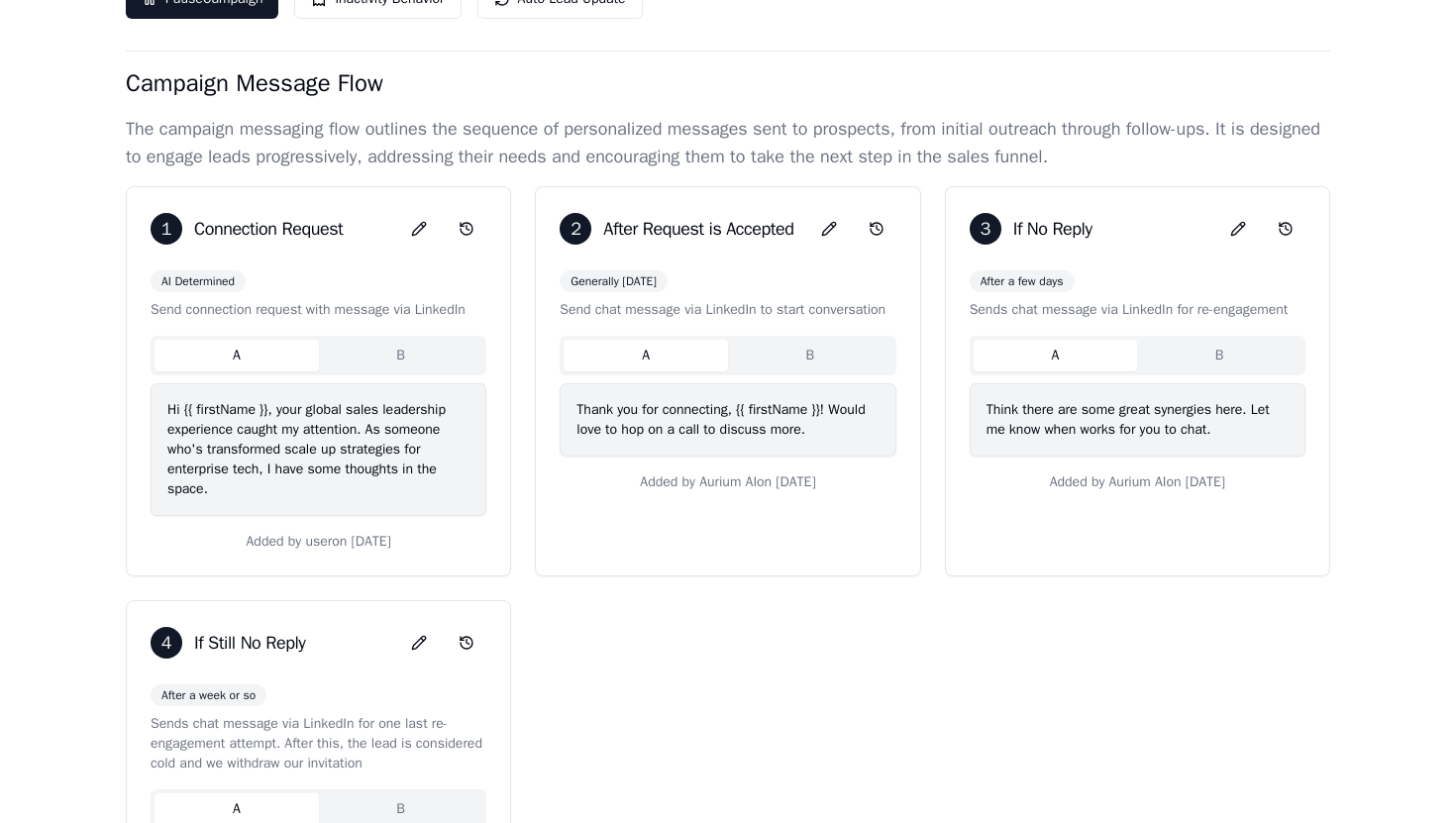 click on "B" at bounding box center (401, 356) 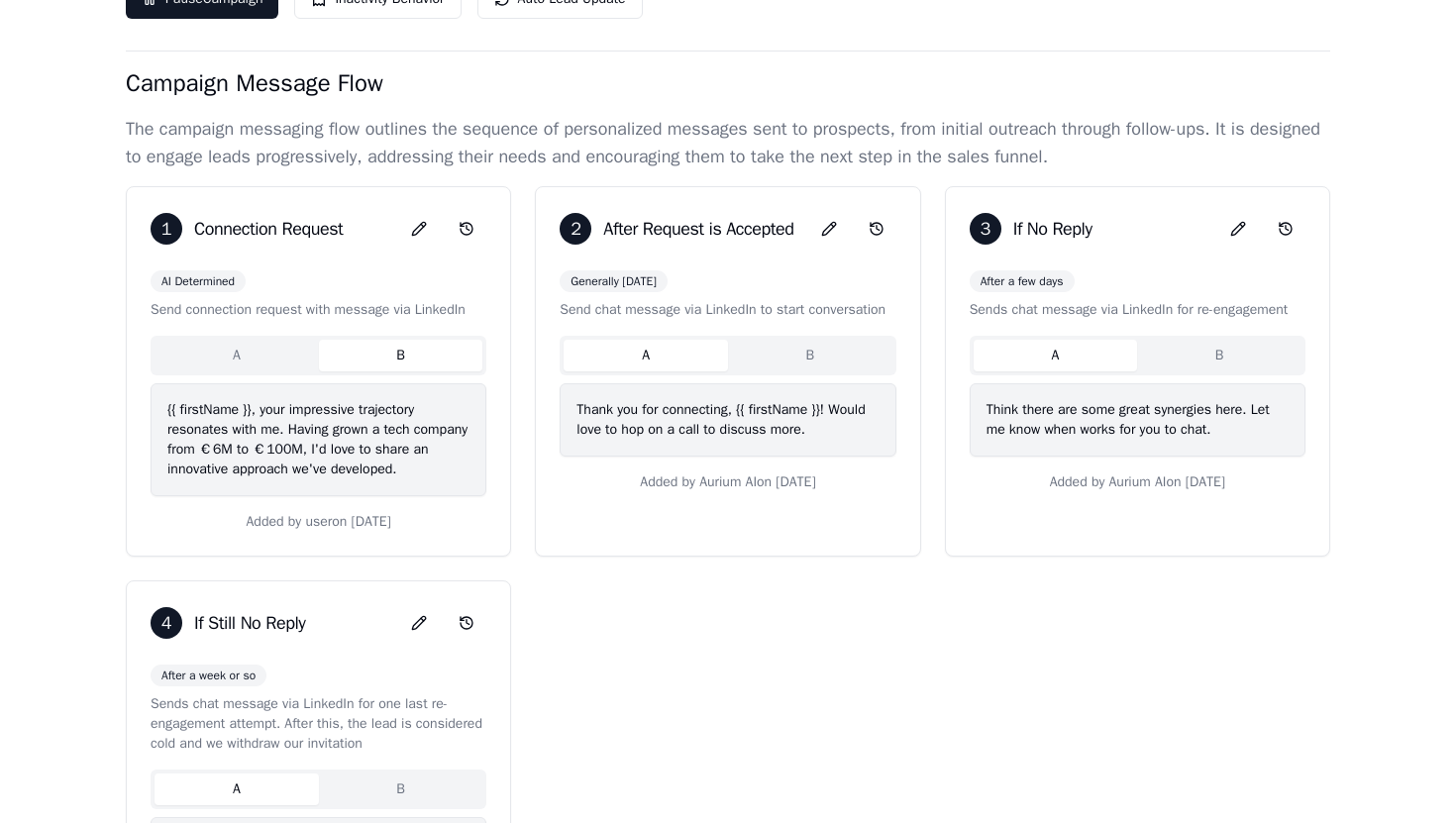 click on "B" at bounding box center [401, 356] 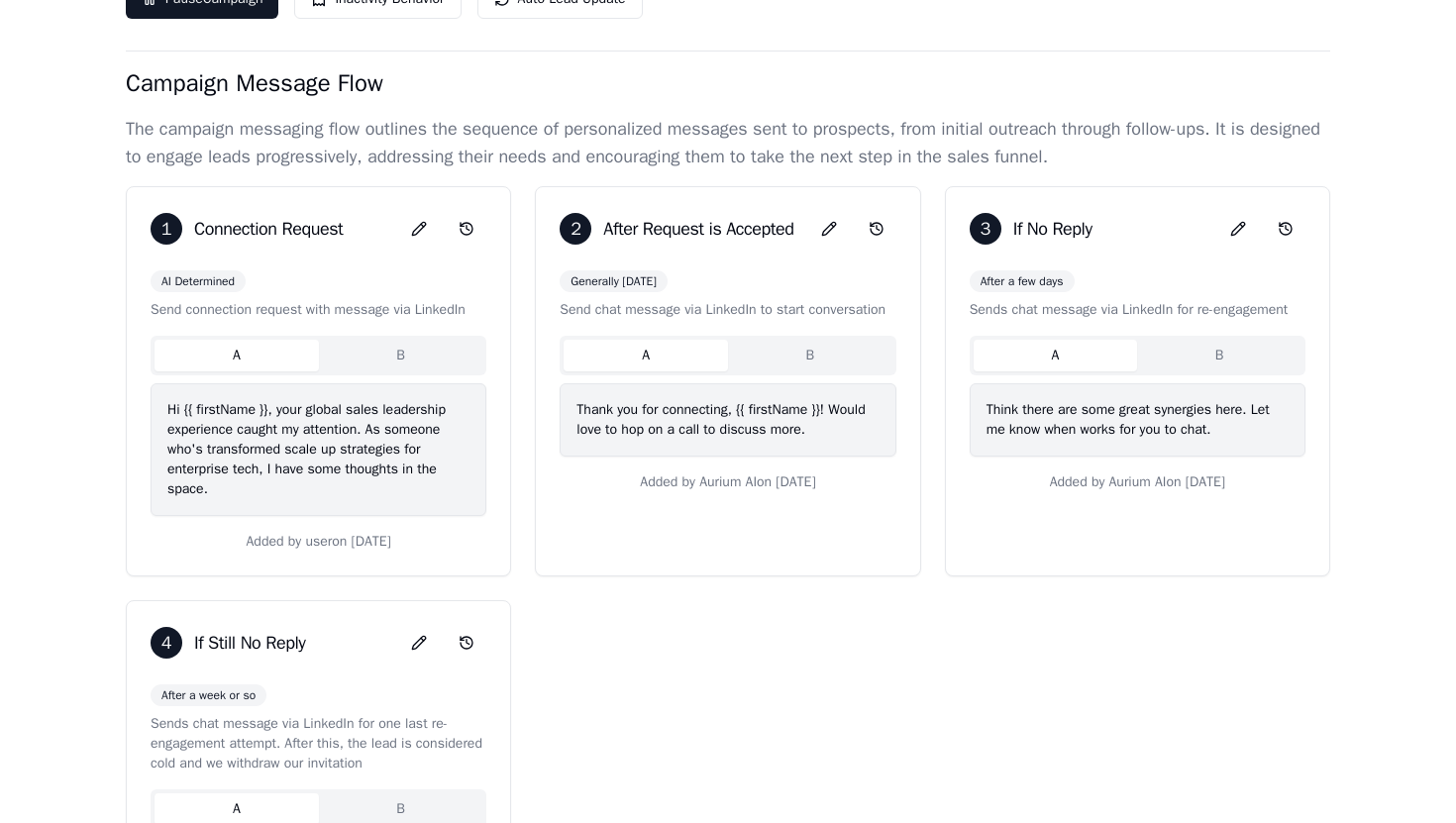 click on "B" at bounding box center (810, 356) 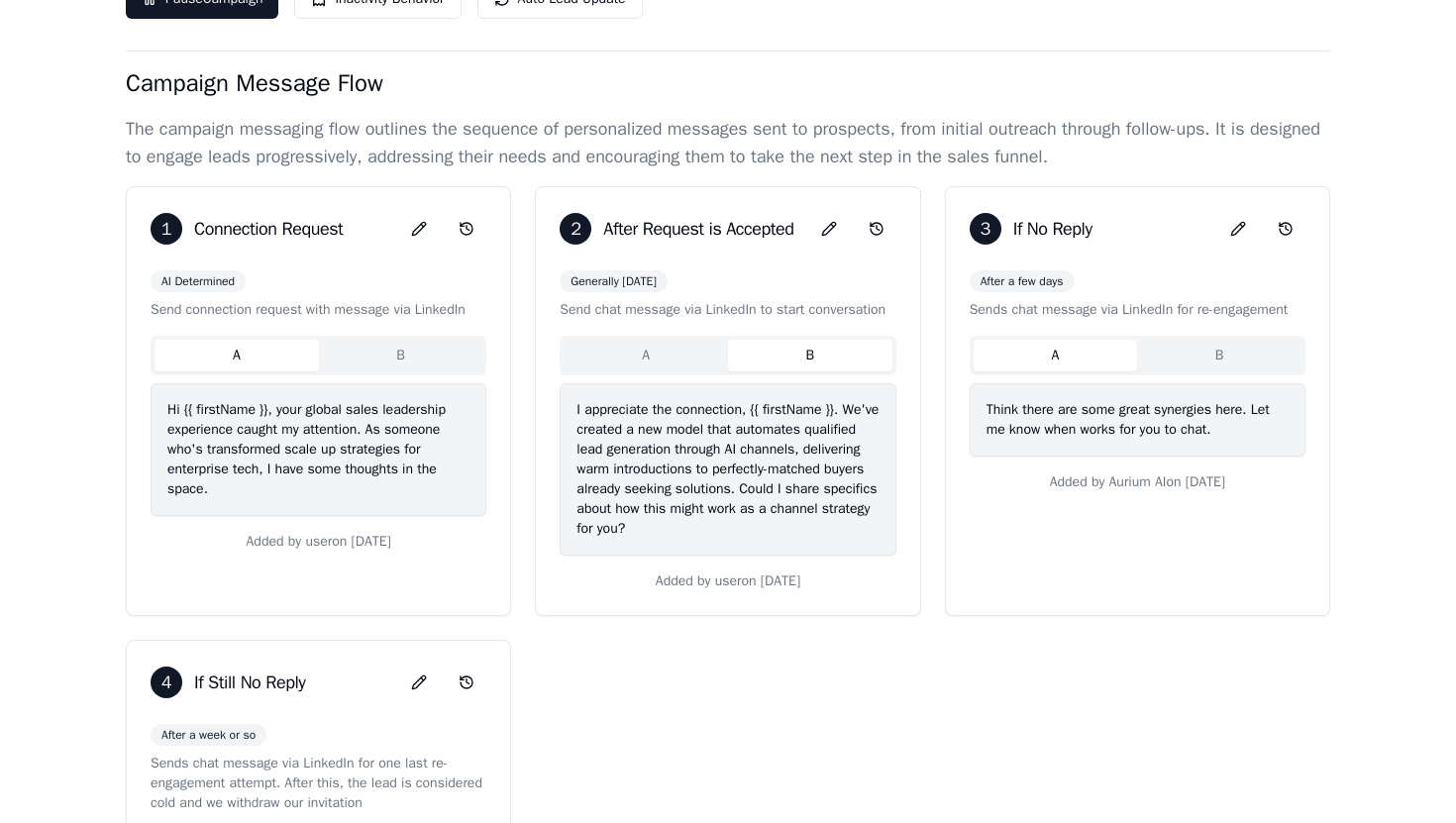 click on "A" at bounding box center (646, 356) 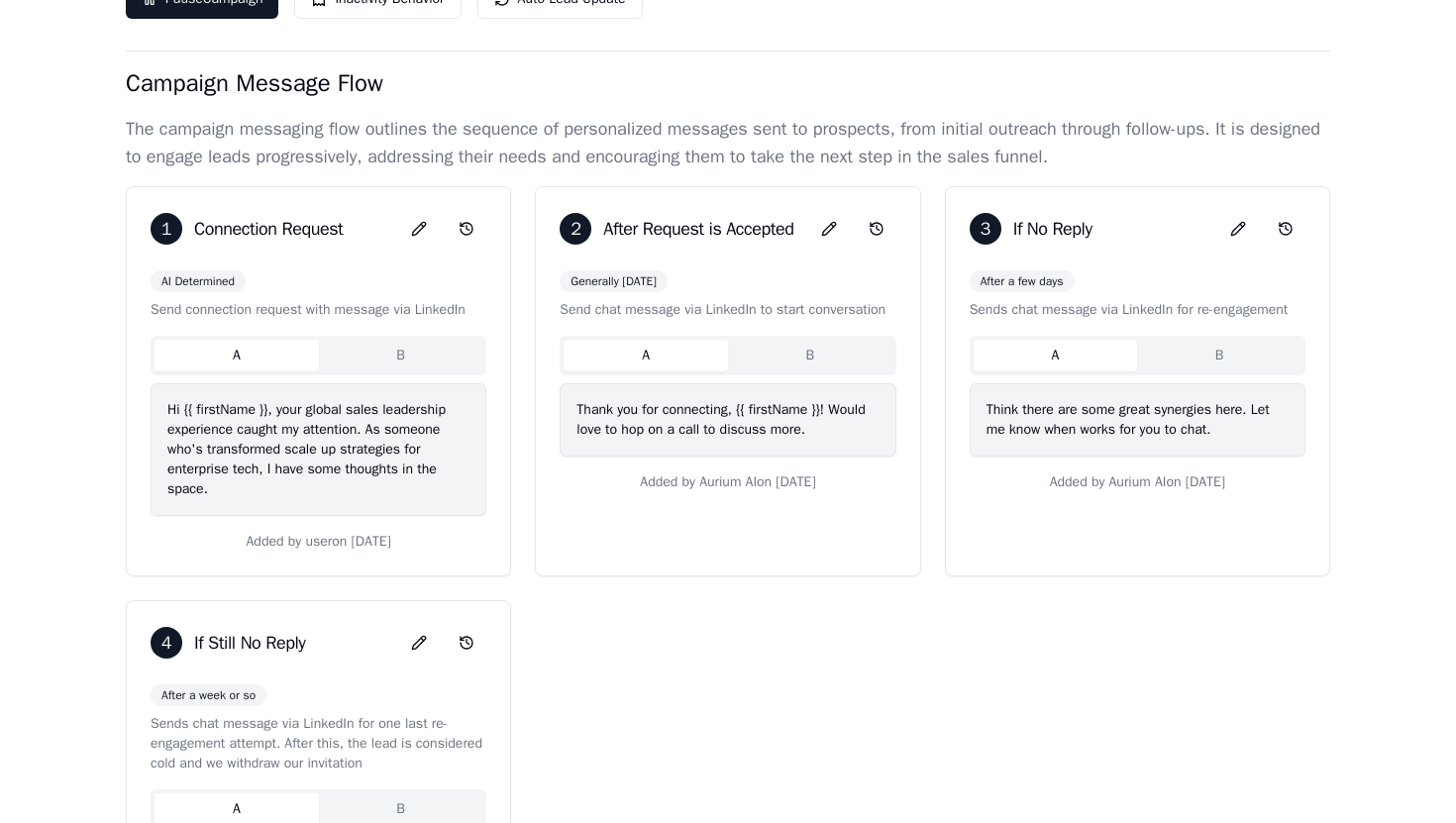 click on "B" at bounding box center [810, 356] 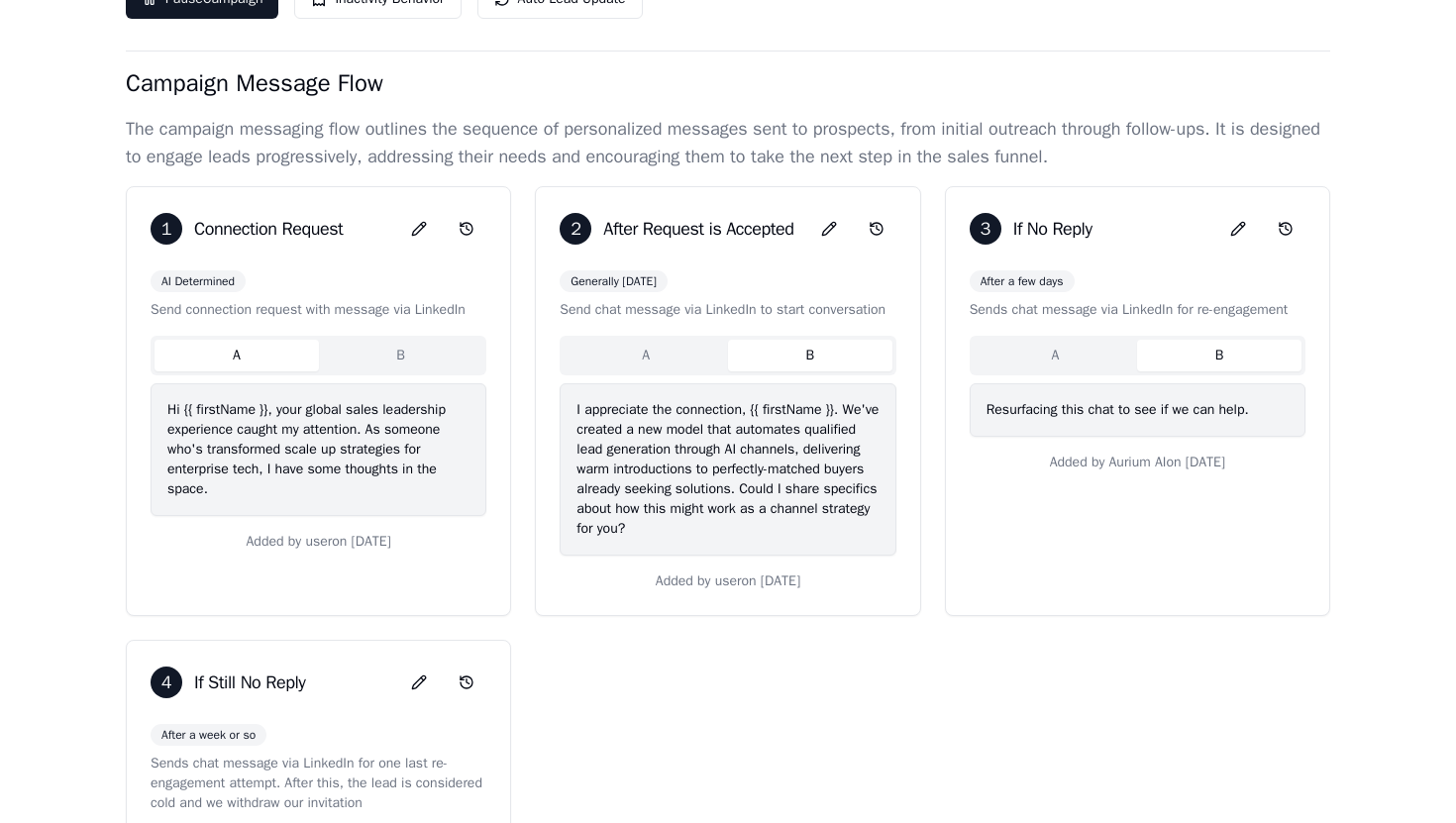 click on "B" at bounding box center (1219, 356) 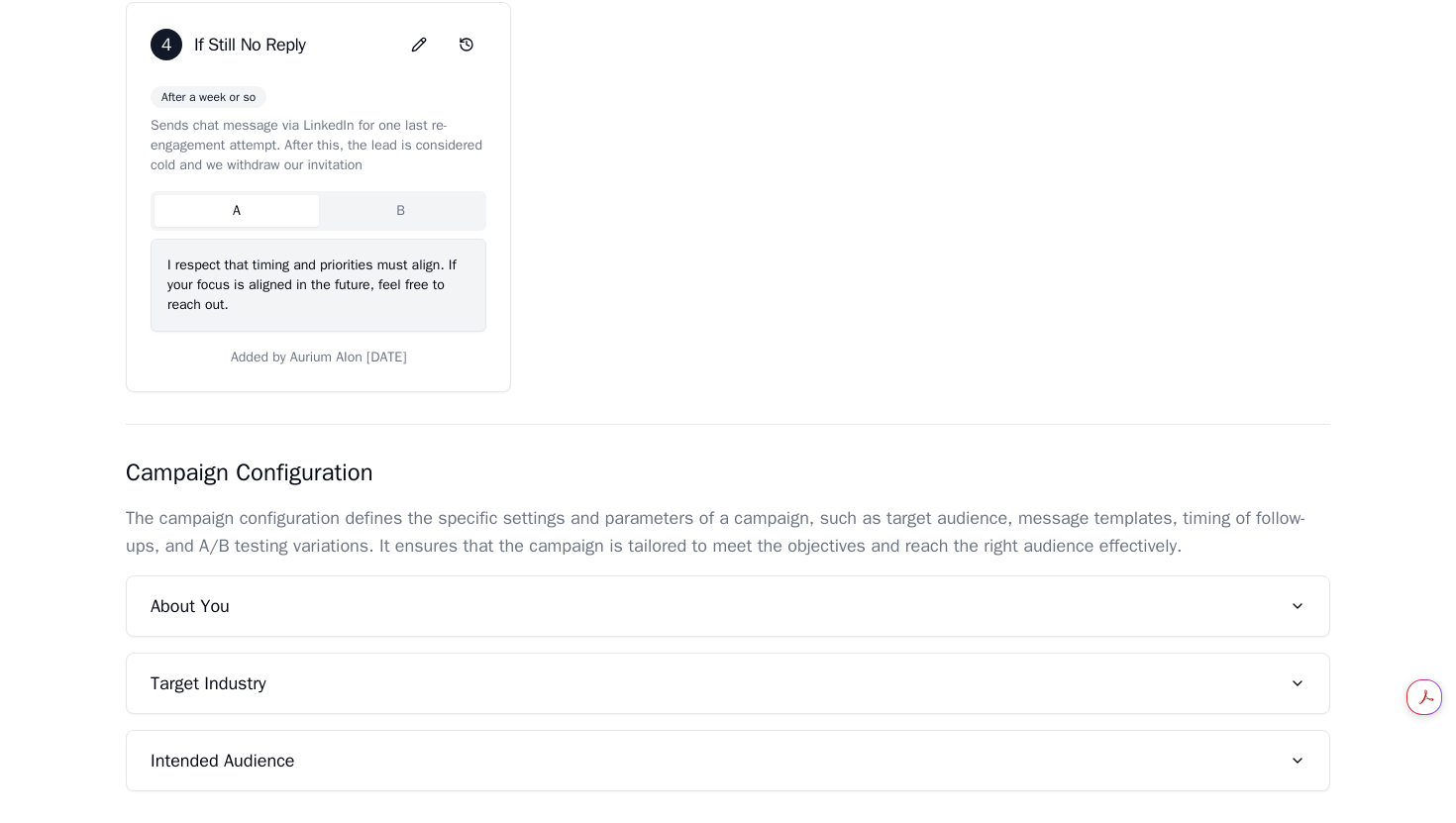 scroll, scrollTop: 861, scrollLeft: 0, axis: vertical 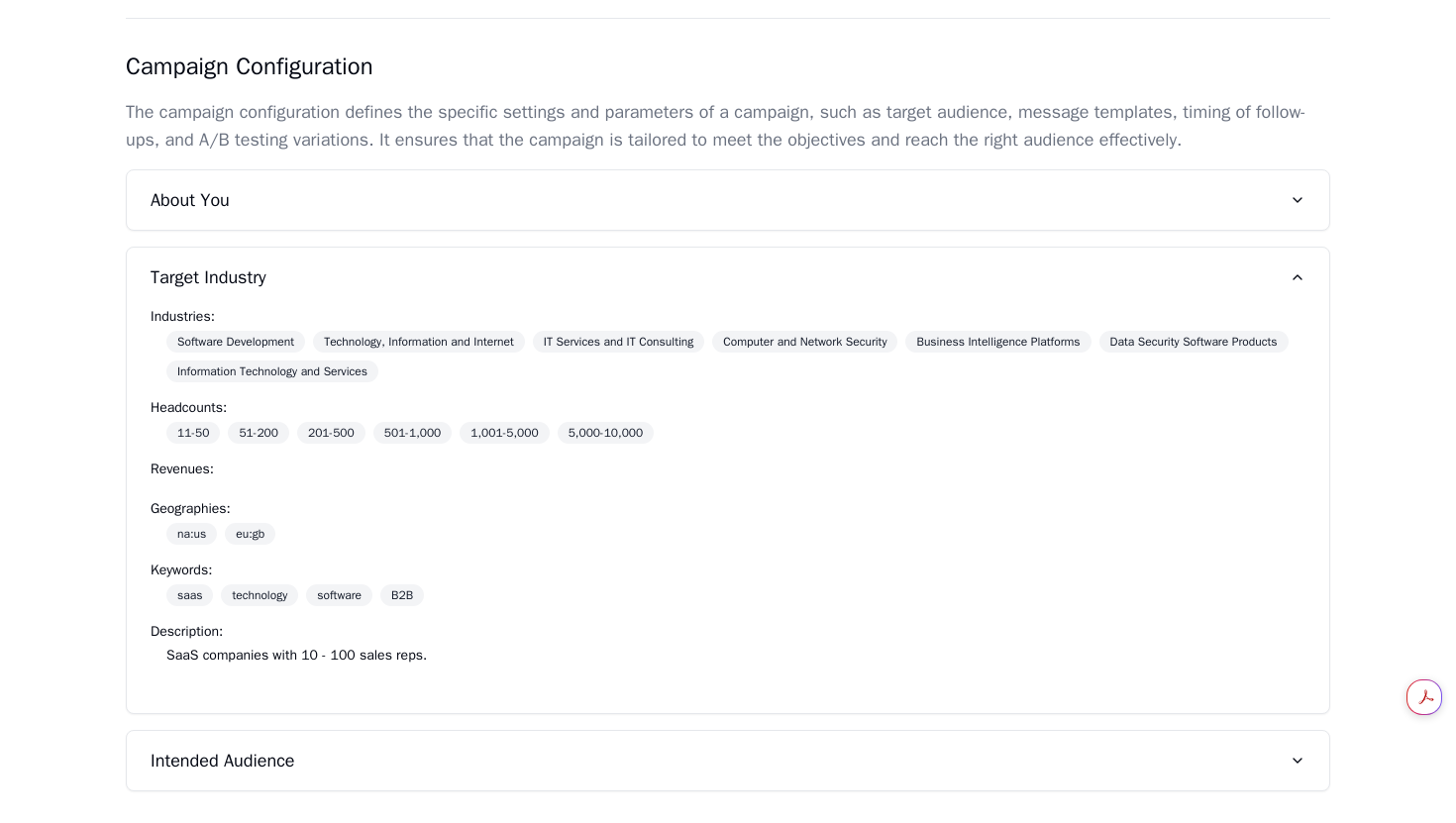 click on "Intended Audience" at bounding box center [223, 761] 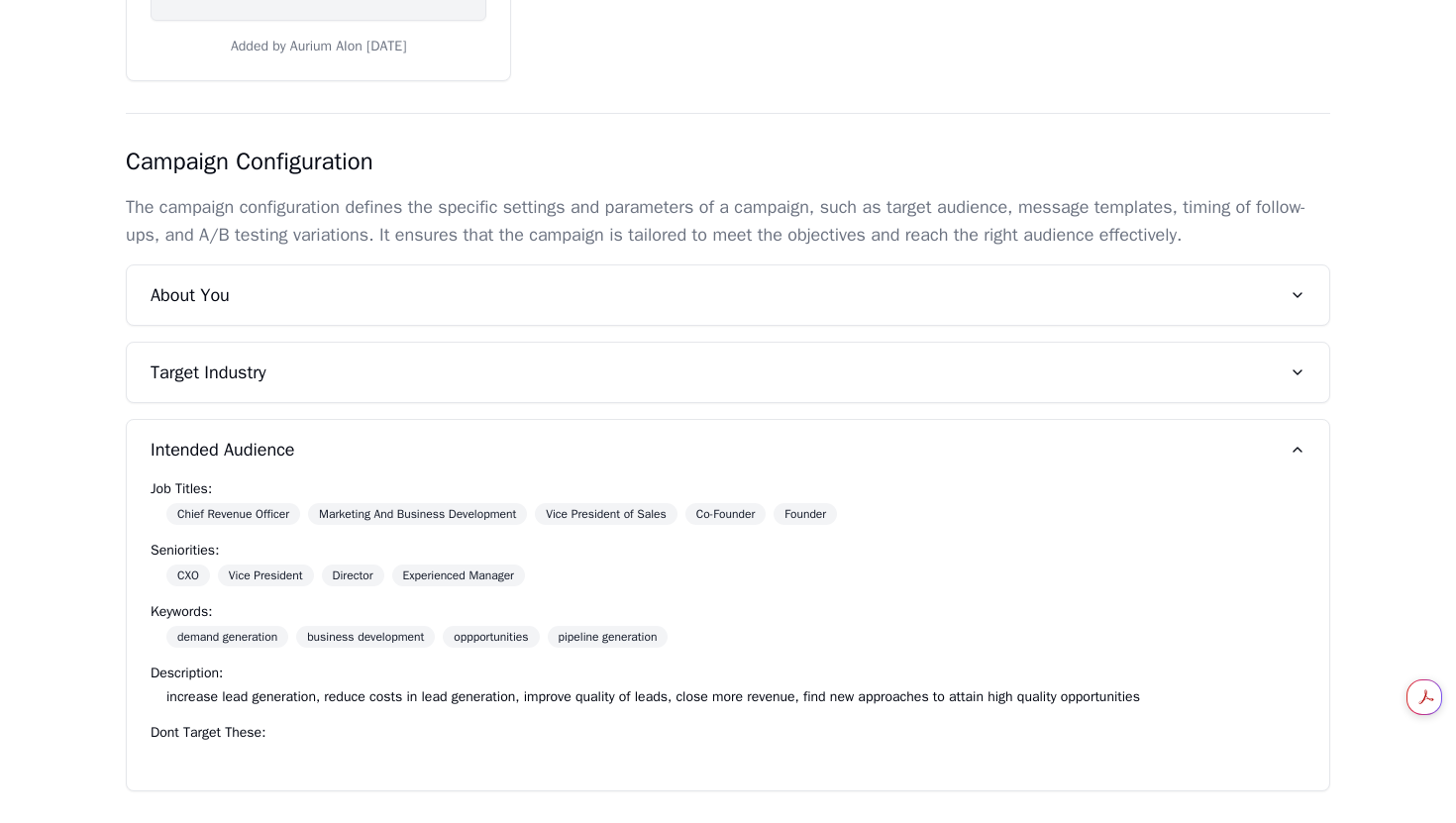 scroll, scrollTop: 0, scrollLeft: 0, axis: both 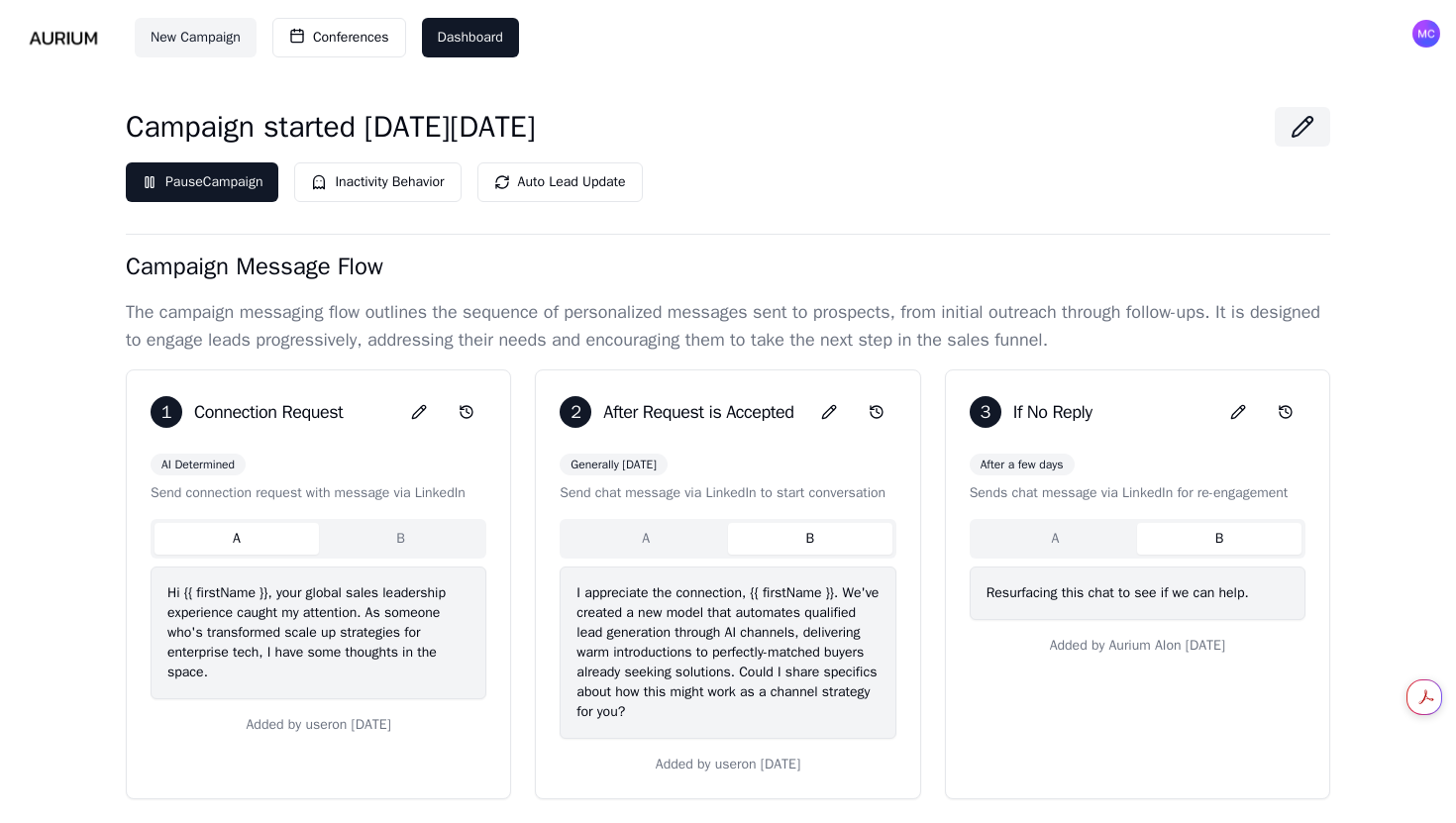 click at bounding box center [63, 38] 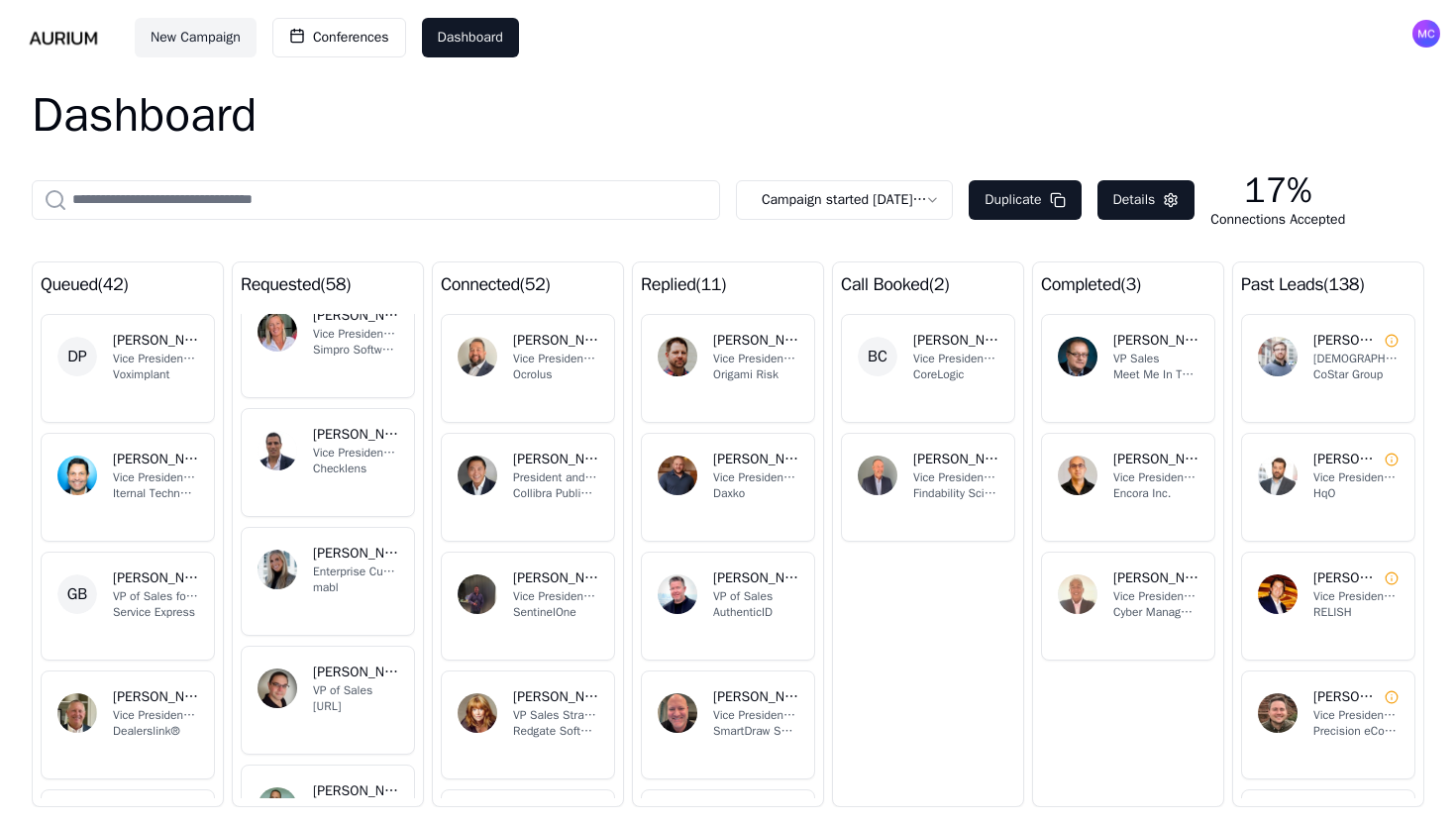 scroll, scrollTop: 0, scrollLeft: 0, axis: both 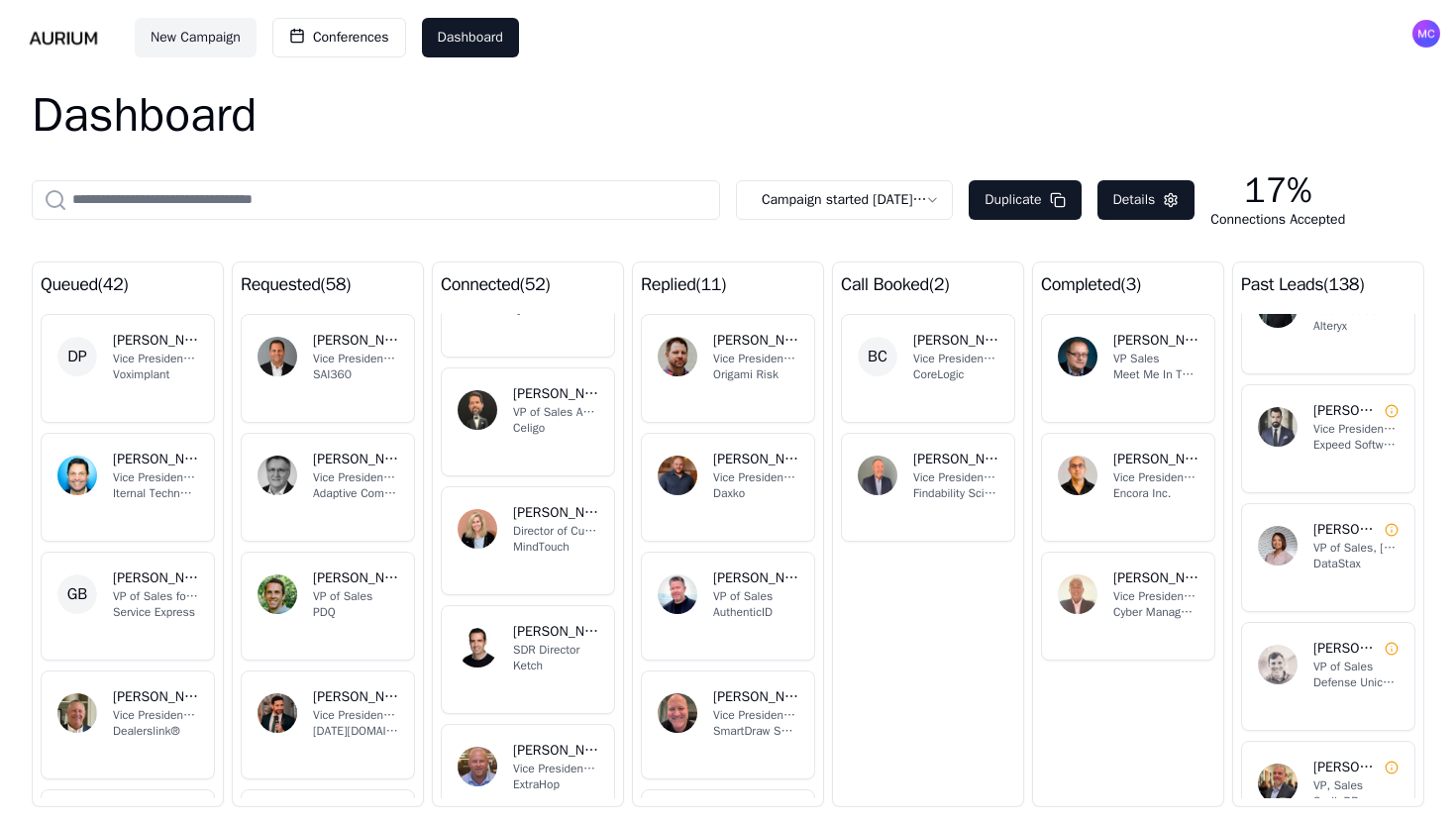 click on "[PERSON_NAME]" at bounding box center [1156, 578] 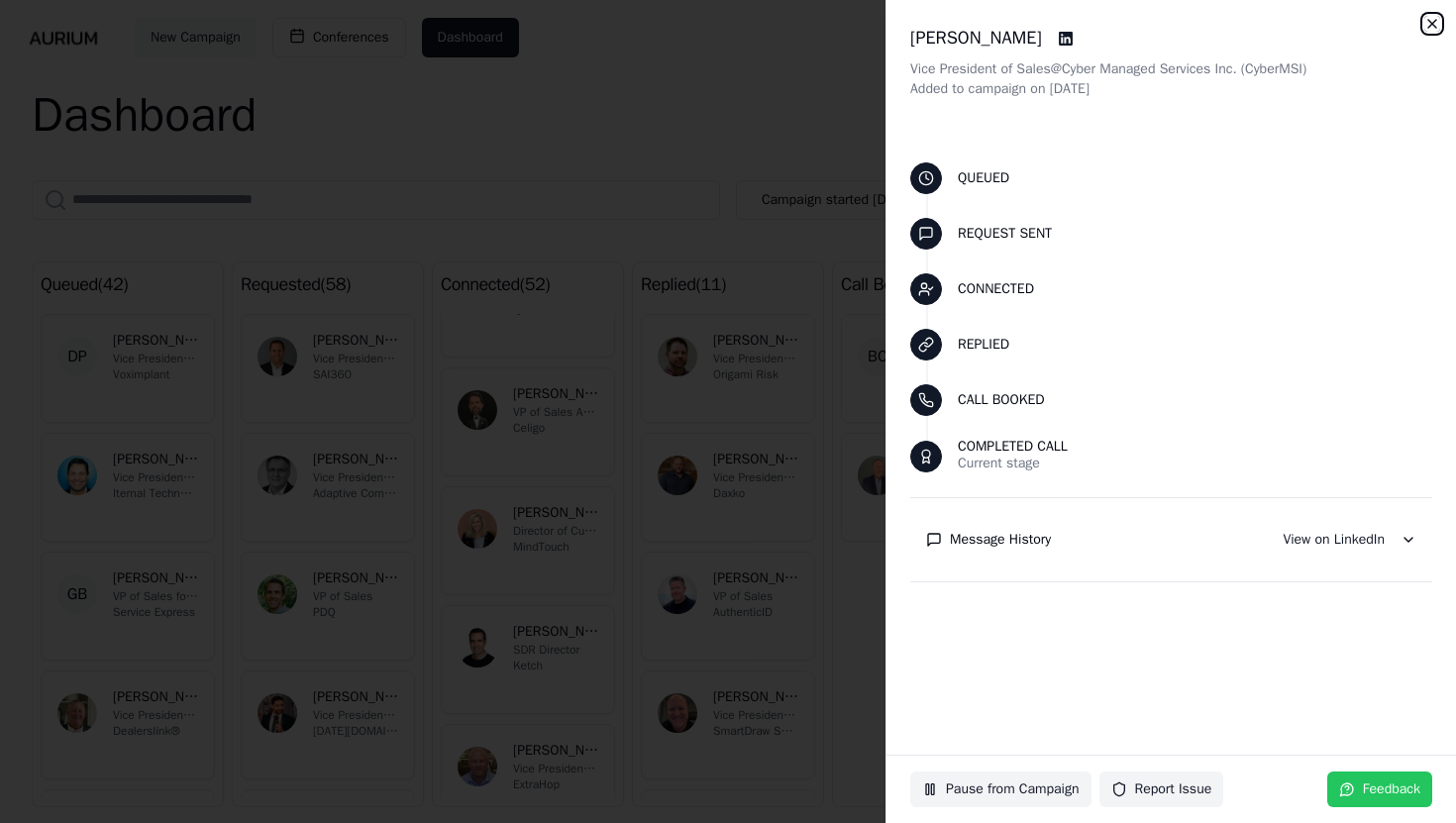 click 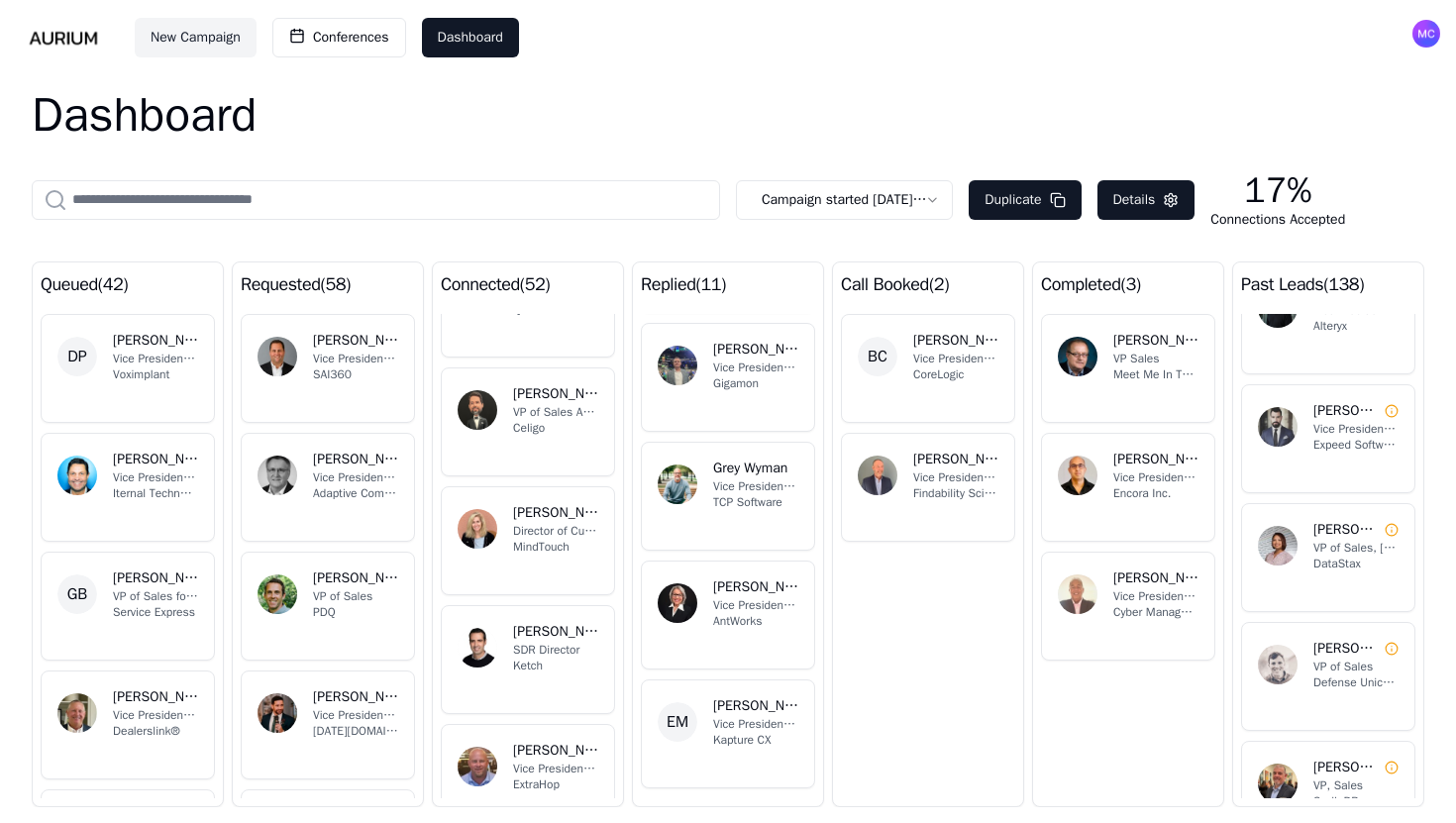 scroll, scrollTop: 0, scrollLeft: 0, axis: both 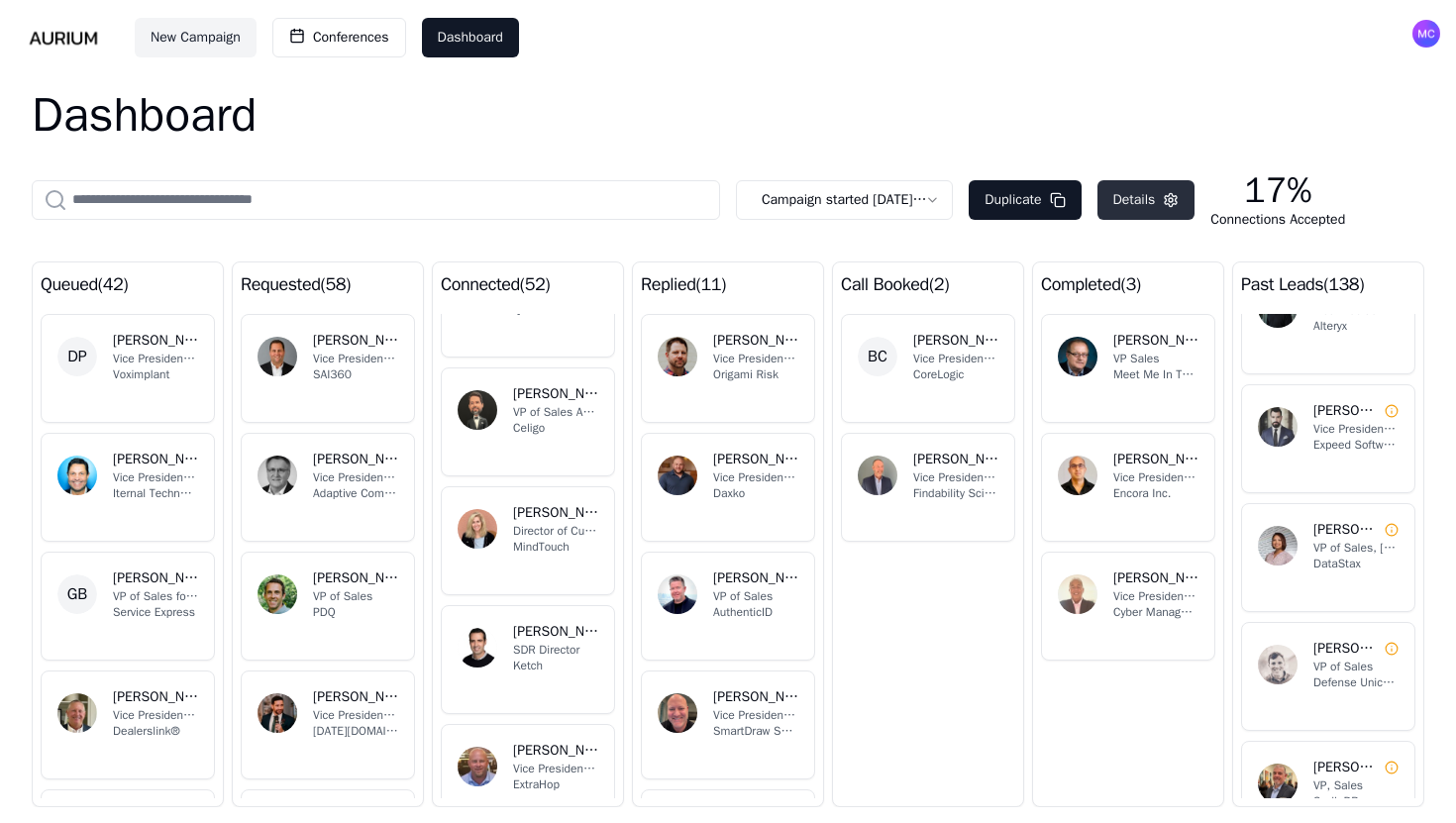 click on "Details" at bounding box center [1146, 200] 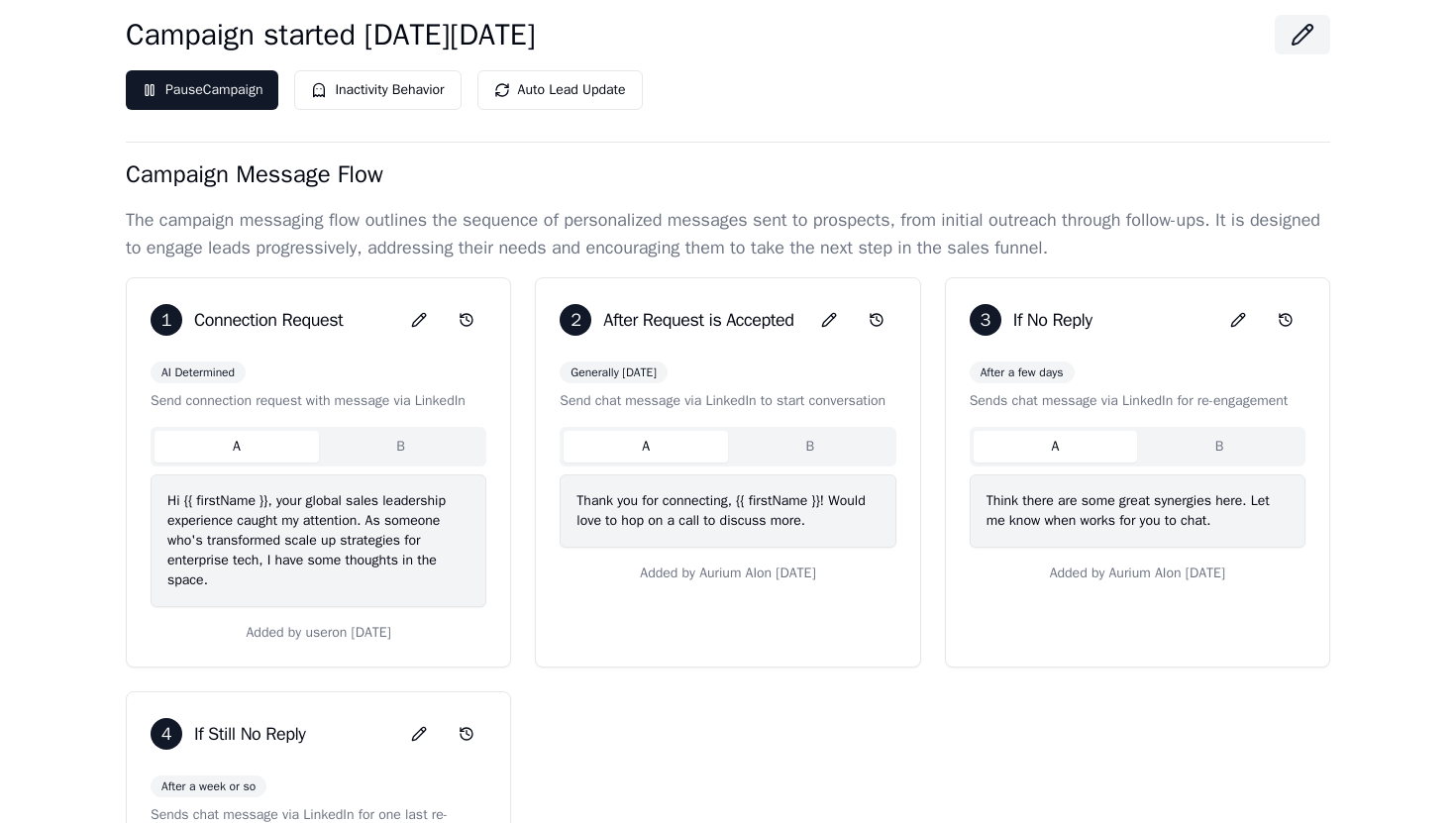 scroll, scrollTop: 115, scrollLeft: 0, axis: vertical 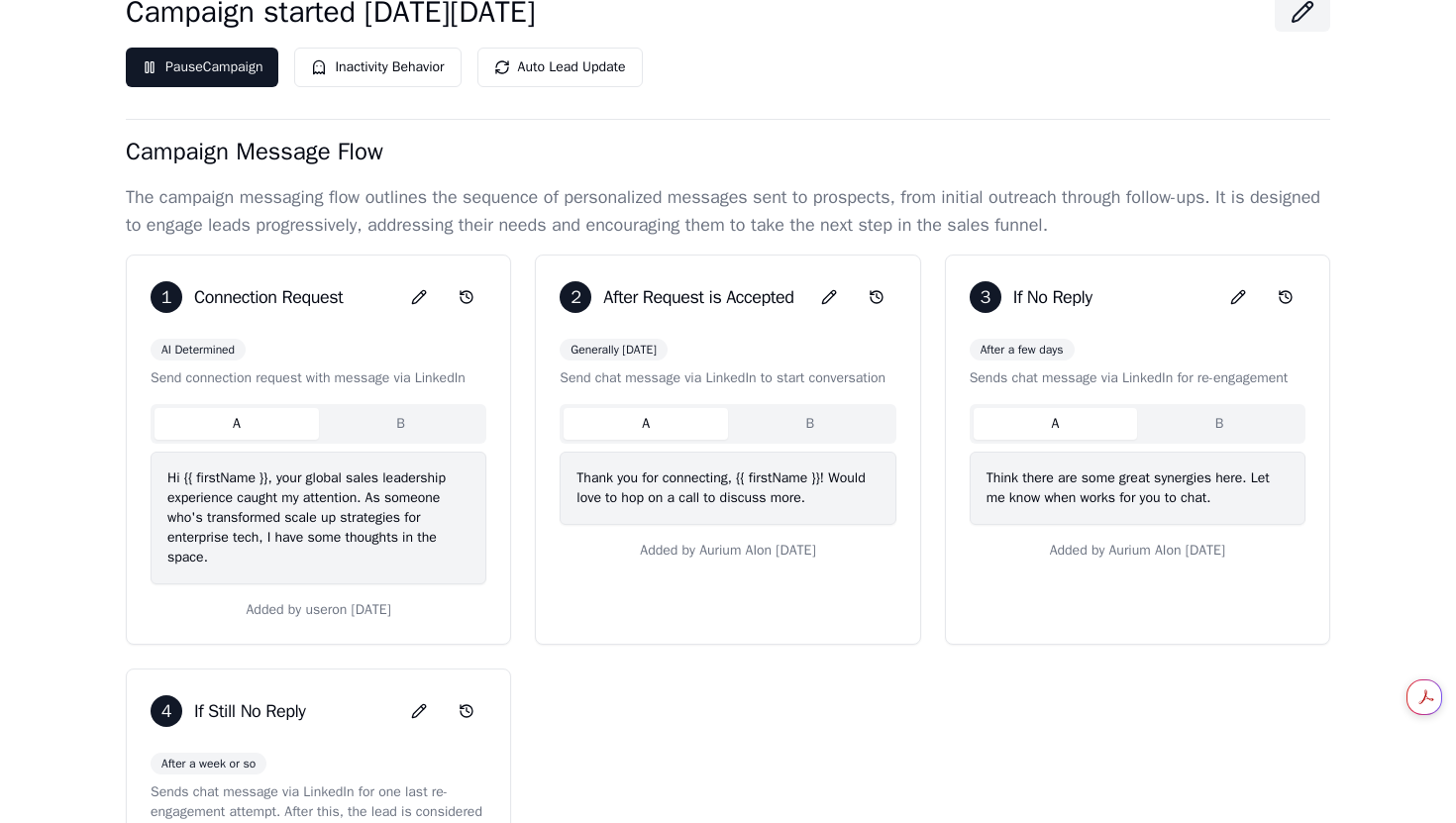 click on "Hi {{ firstName }}, your global sales leadership experience caught my attention. As someone who's transformed scale up strategies for enterprise tech, I have some thoughts in the space." at bounding box center (318, 518) 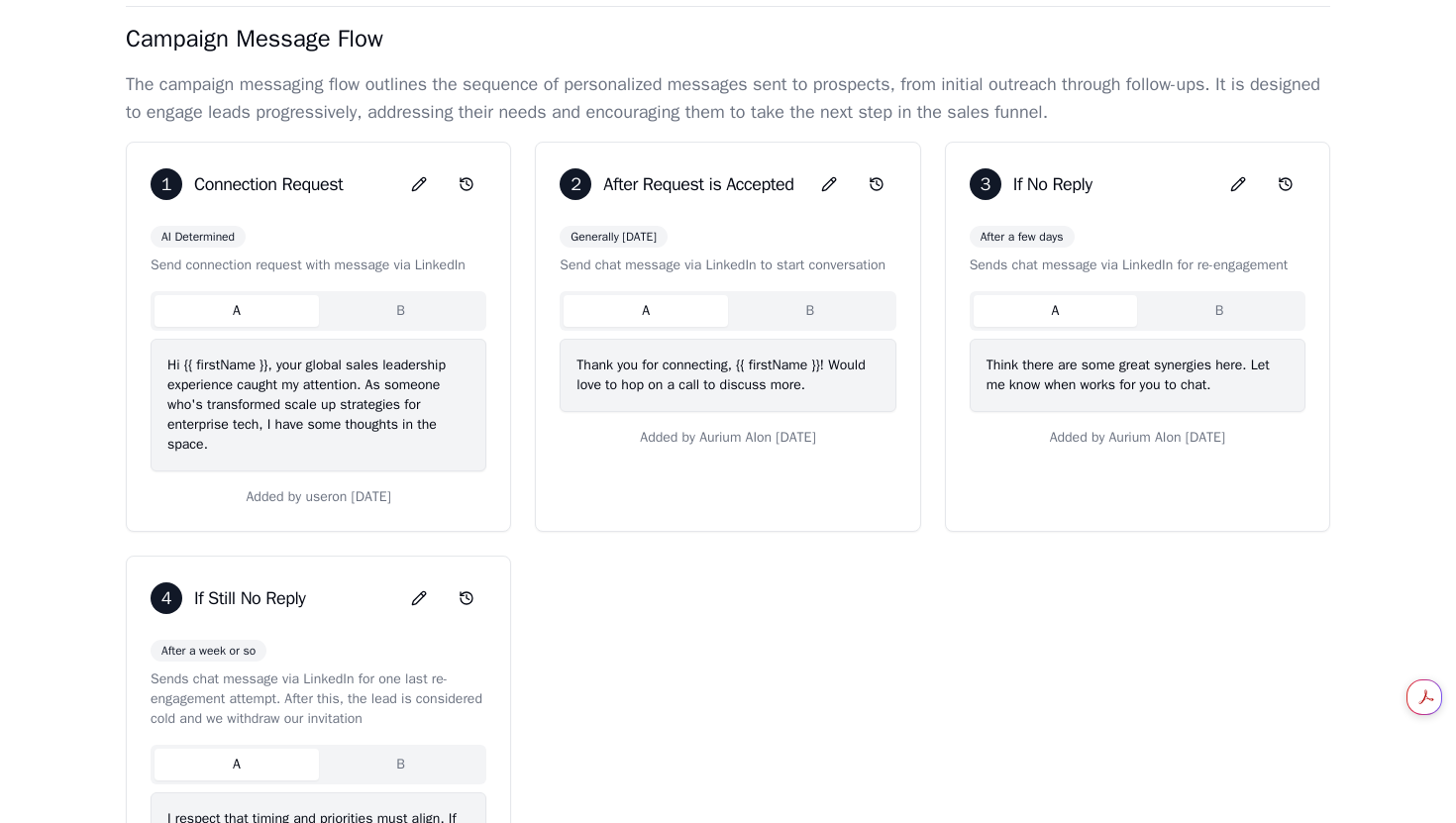 scroll, scrollTop: 229, scrollLeft: 0, axis: vertical 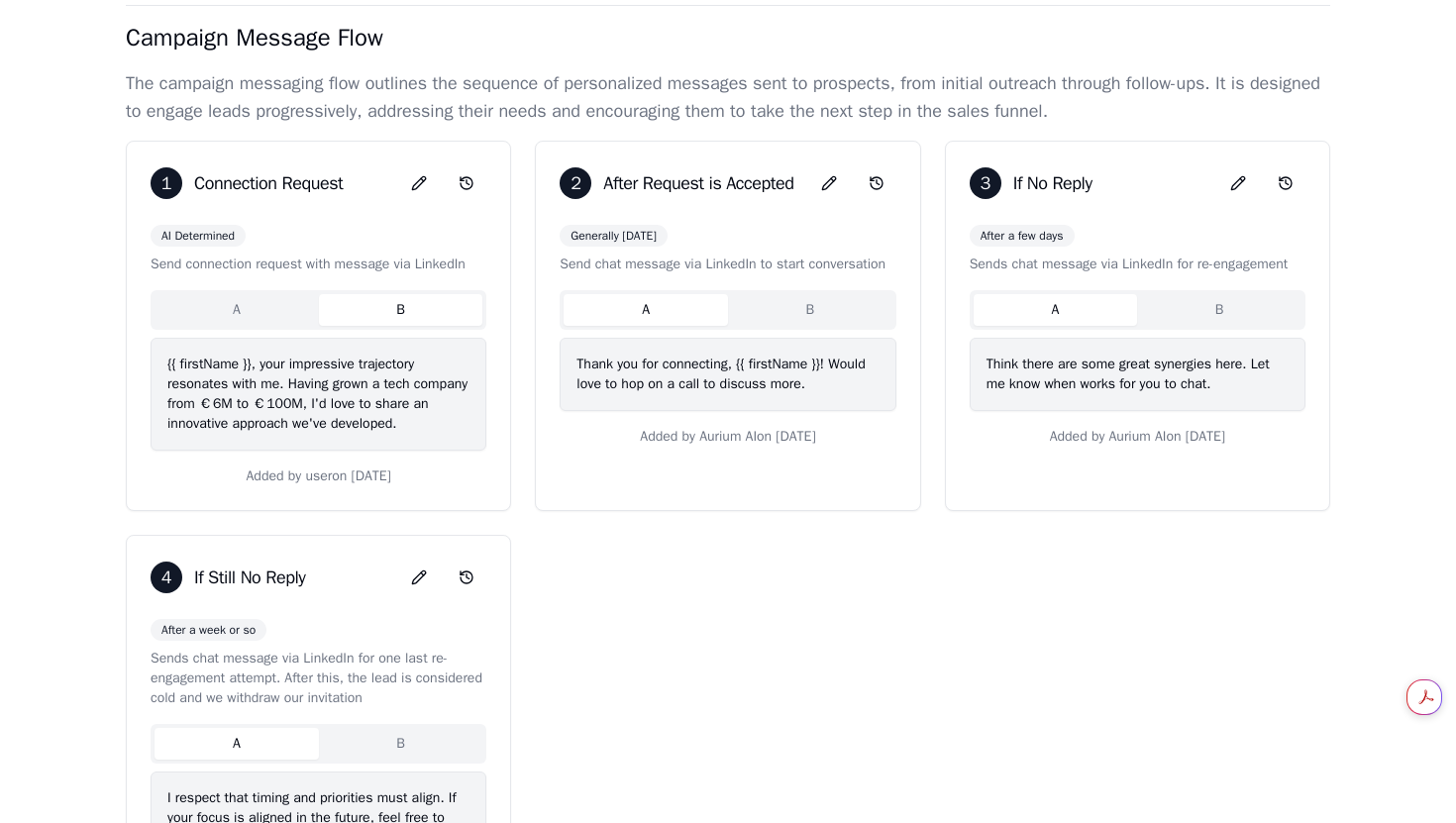 click on "B" at bounding box center [401, 310] 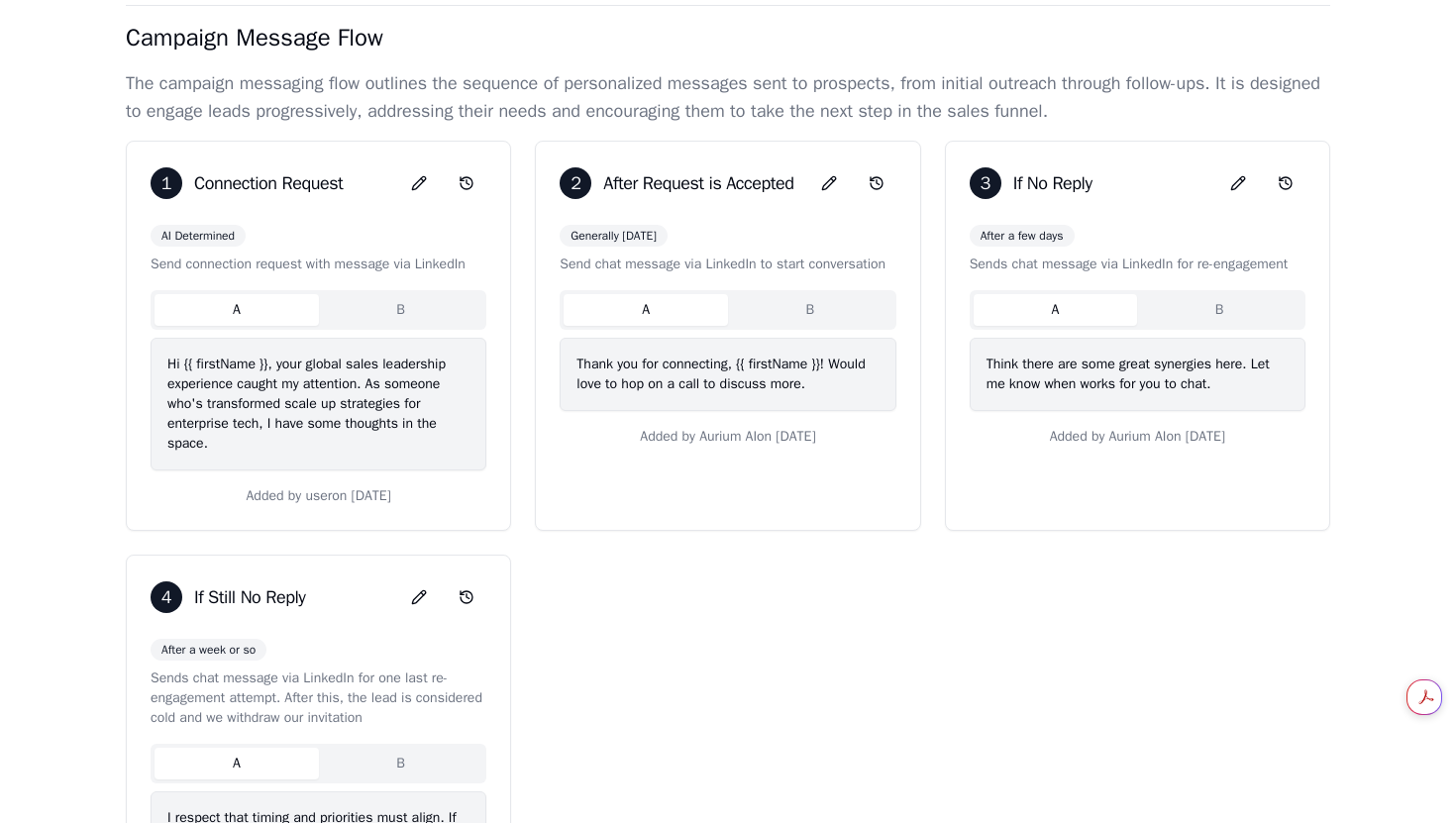 click on "A" at bounding box center [237, 310] 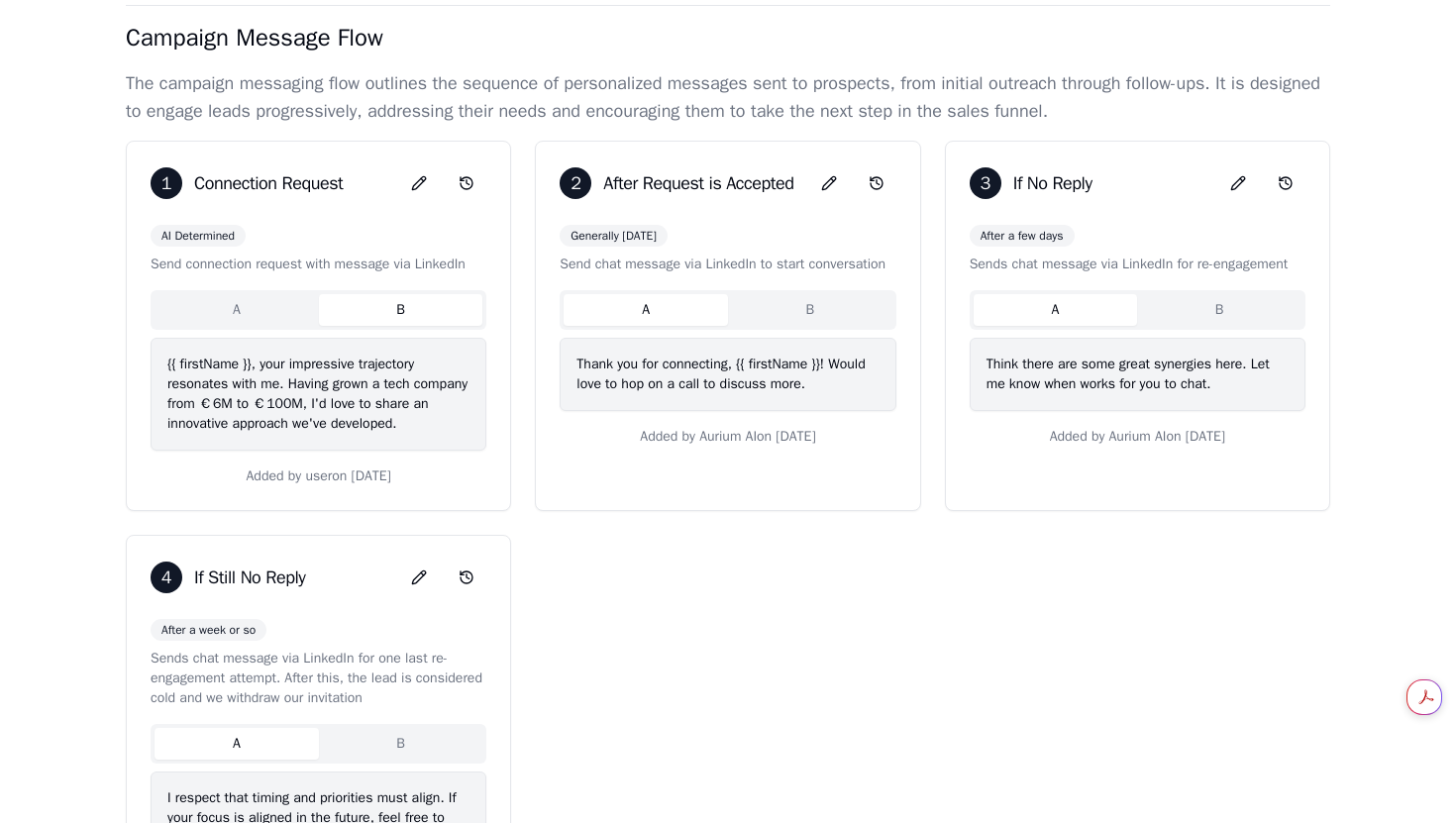 click on "B" at bounding box center (401, 310) 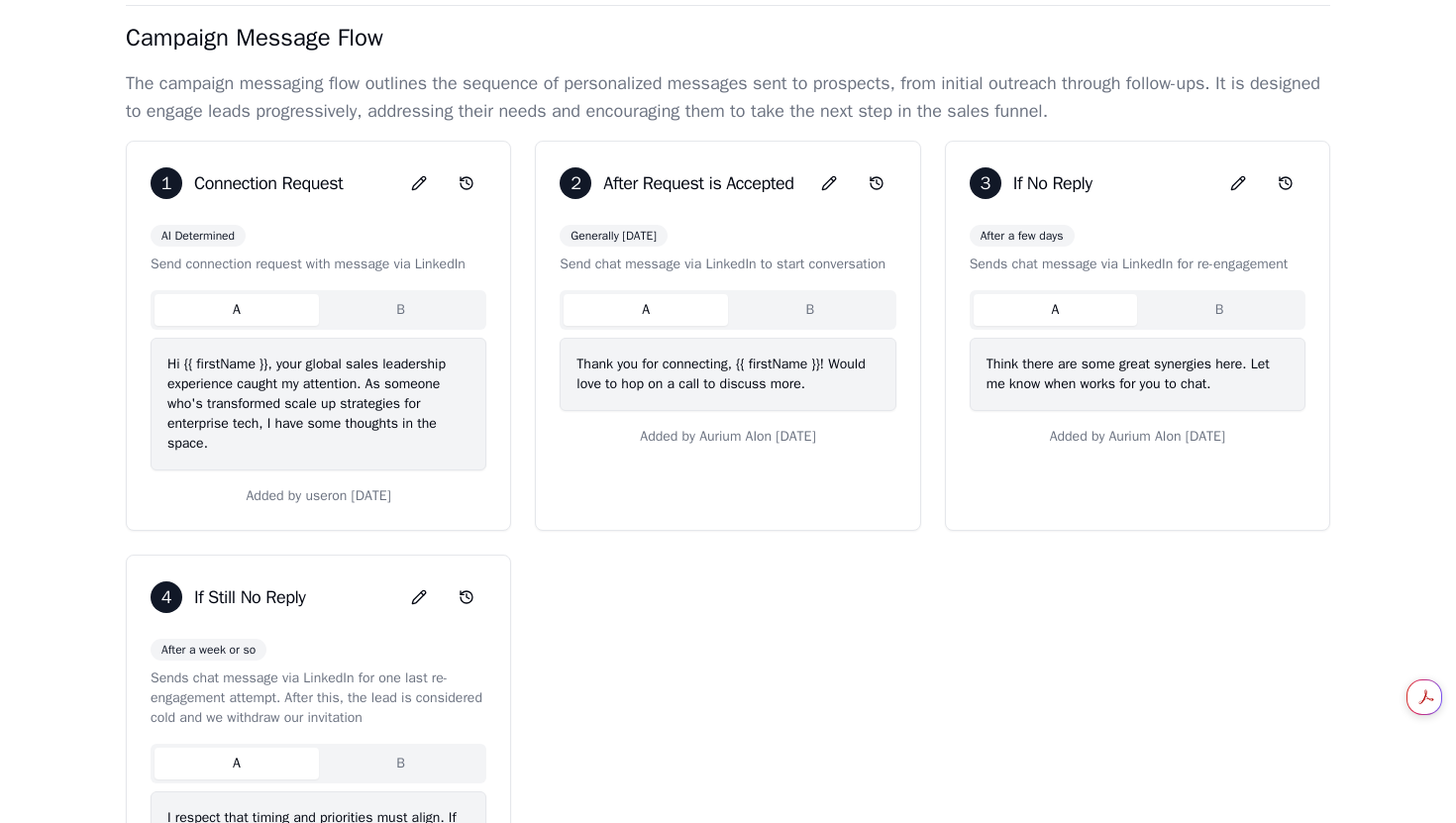 click on "B" at bounding box center [810, 310] 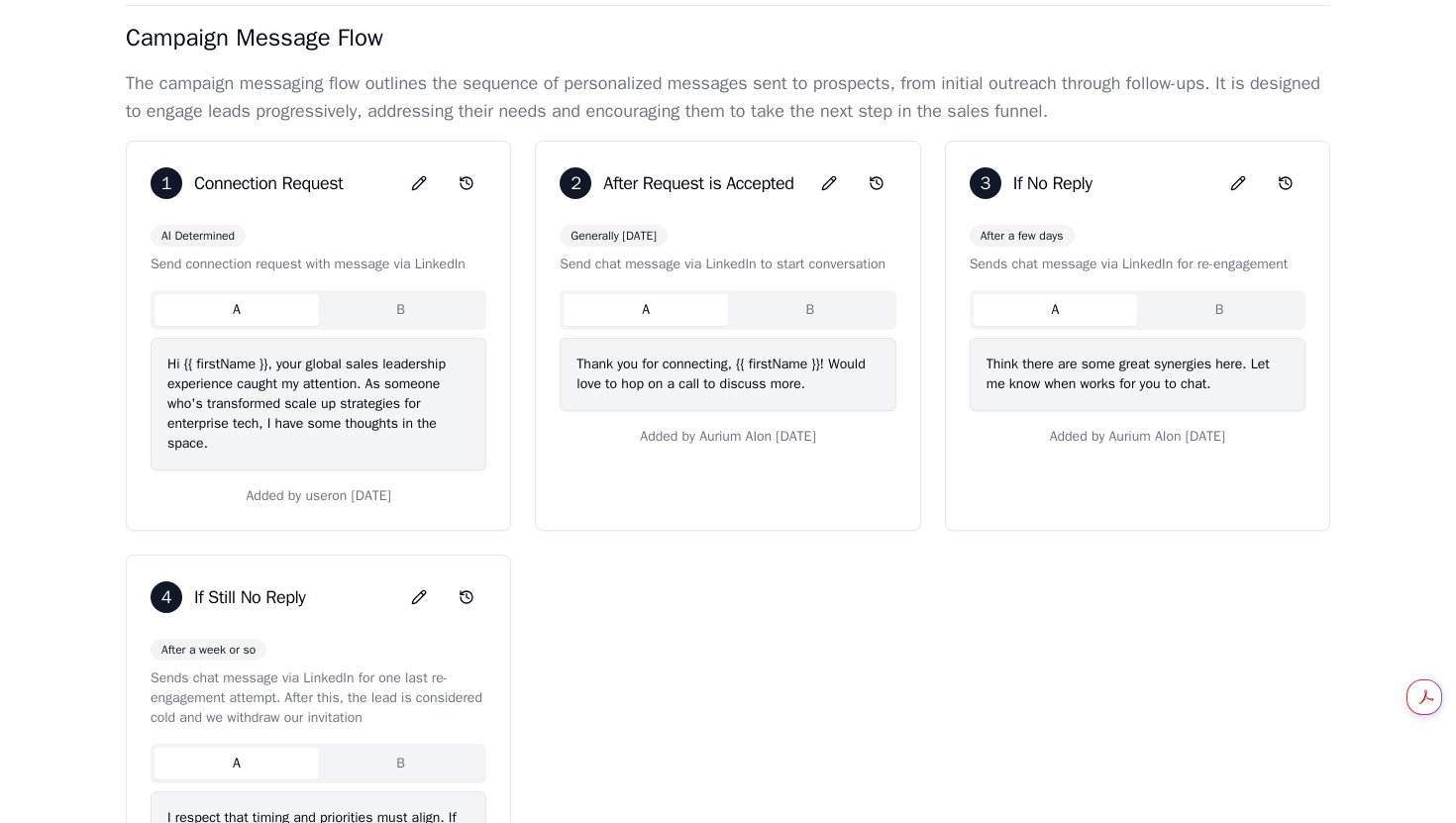 click on "A" at bounding box center [1056, 310] 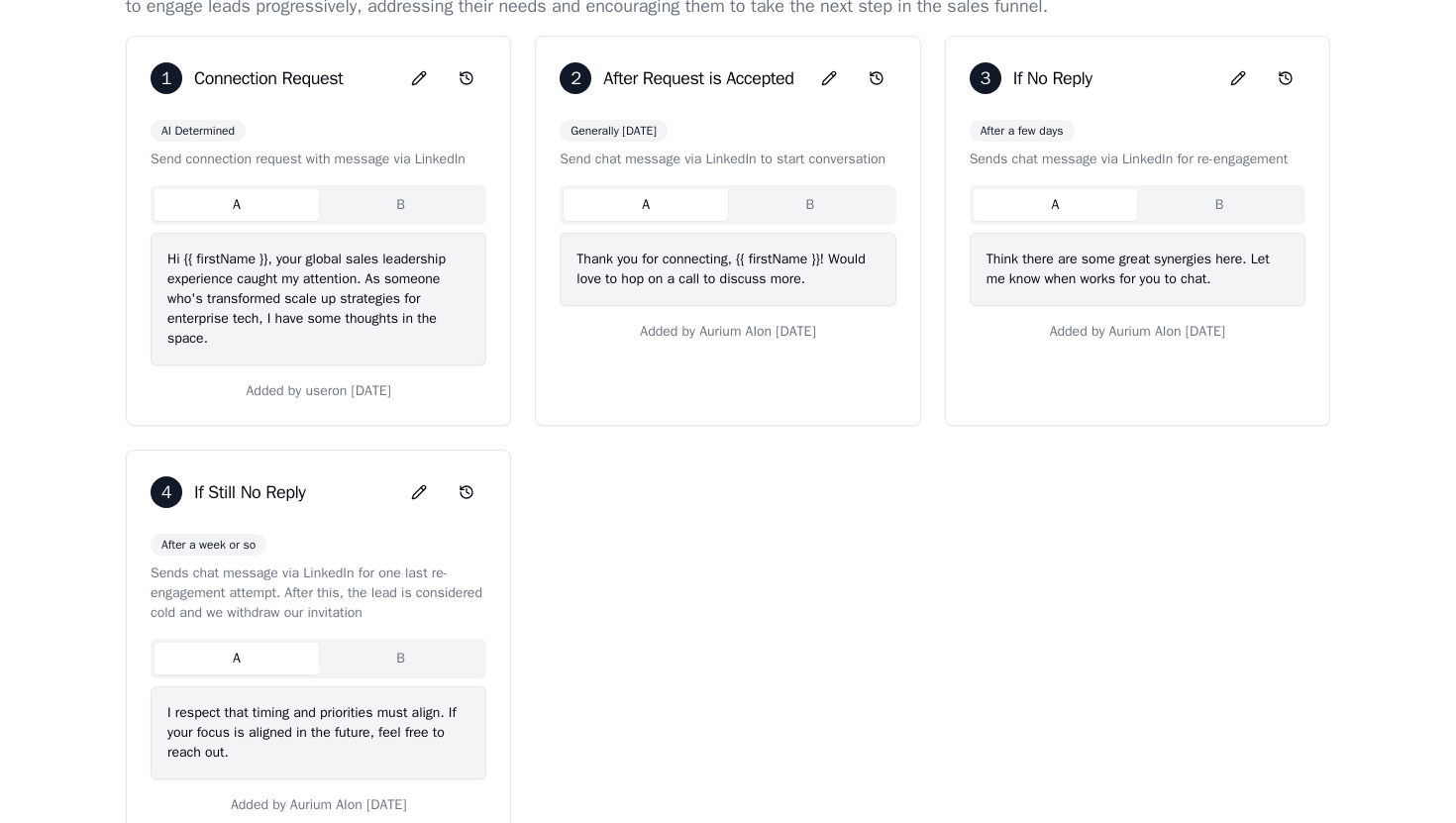 scroll, scrollTop: 0, scrollLeft: 0, axis: both 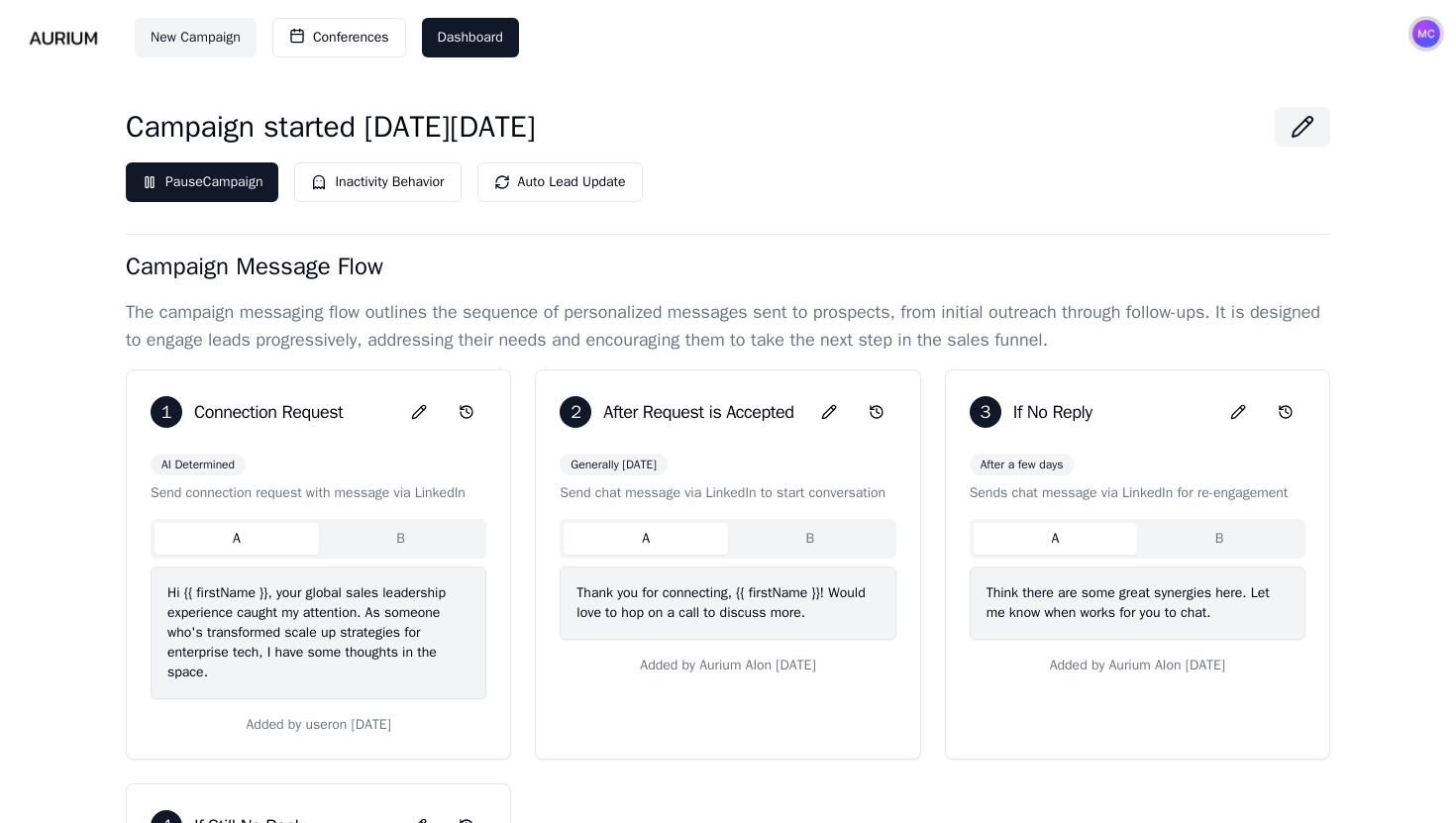 click at bounding box center [1426, 34] 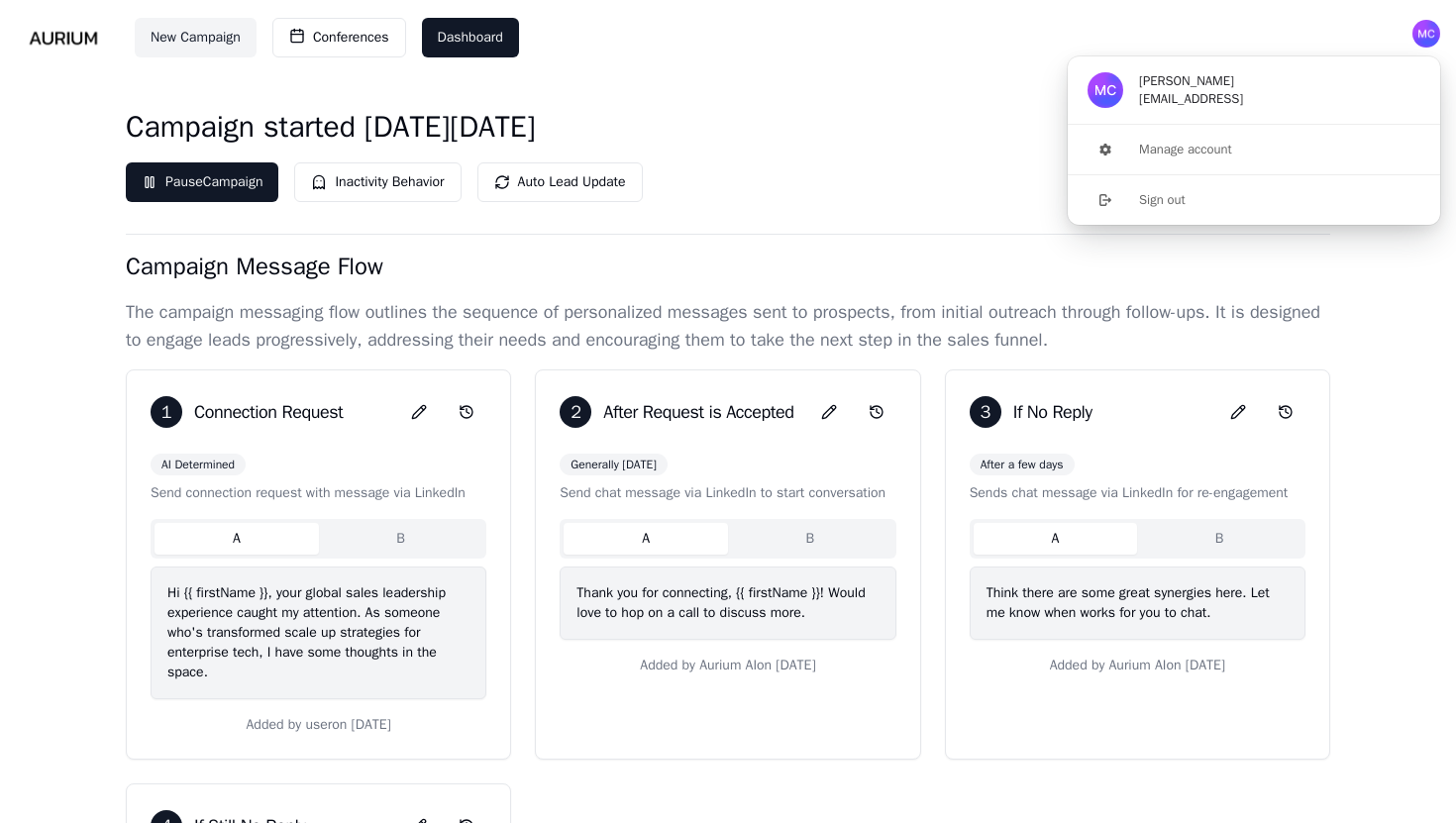 click on "Campaign started [DATE][DATE]   Pause  Campaign  Inactivity Behavior  Auto Lead Update Campaign Message Flow The campaign messaging flow outlines the sequence of personalized messages sent to prospects, from initial outreach through follow-ups. It is designed to engage leads progressively, addressing their needs and encouraging them to take the next step in the sales funnel. 1 Connection Request AI Determined Send connection request with message via LinkedIn A B Hi {{ firstName }}, your global sales leadership experience caught my attention. As someone who's transformed scale up strategies for enterprise tech, I have some thoughts in the space. Added by   user  on   [DATE] 2 After Request is Accepted Generally [DATE] Send chat message via LinkedIn to start conversation A B Thank you for connecting, {{ firstName }}! Would love to hop on a call to discuss more. Added by   Aurium AI  on   [DATE] 3 If No Reply After a few days Sends chat message via LinkedIn for re-engagement A B Added by    on" at bounding box center (728, 840) 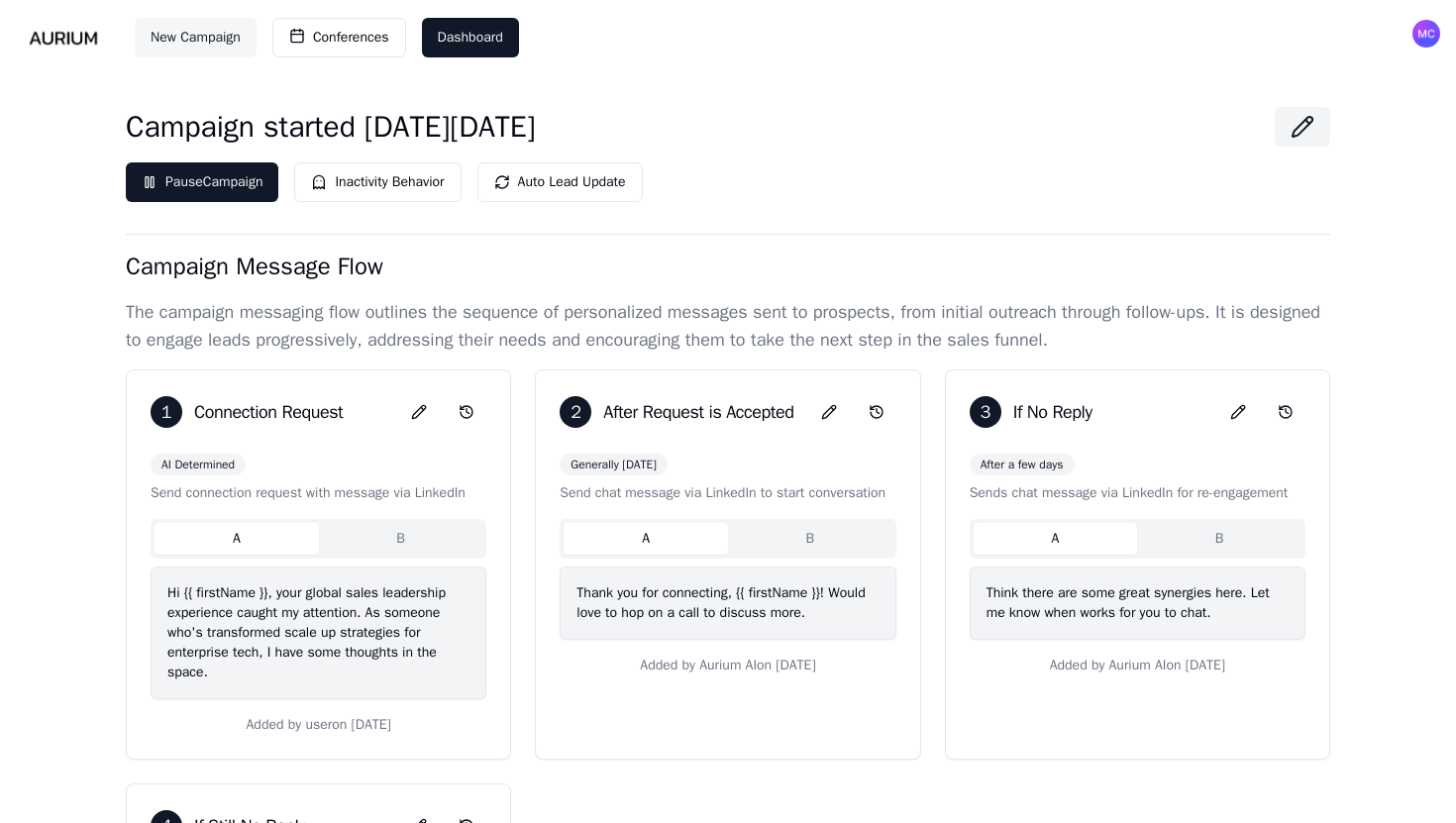 click on "New Campaign" at bounding box center [195, 38] 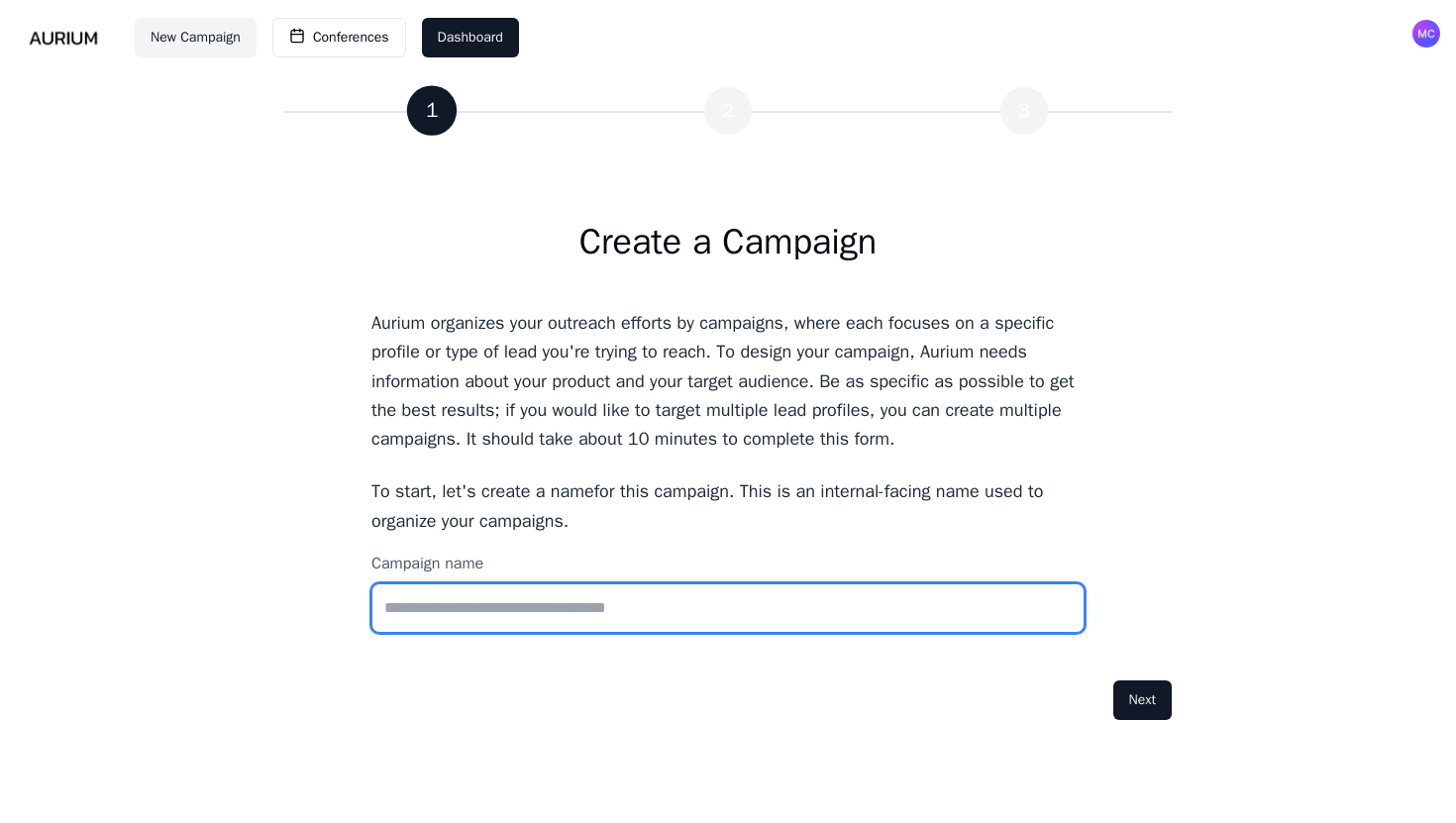 click on "Campaign name" at bounding box center (728, 608) 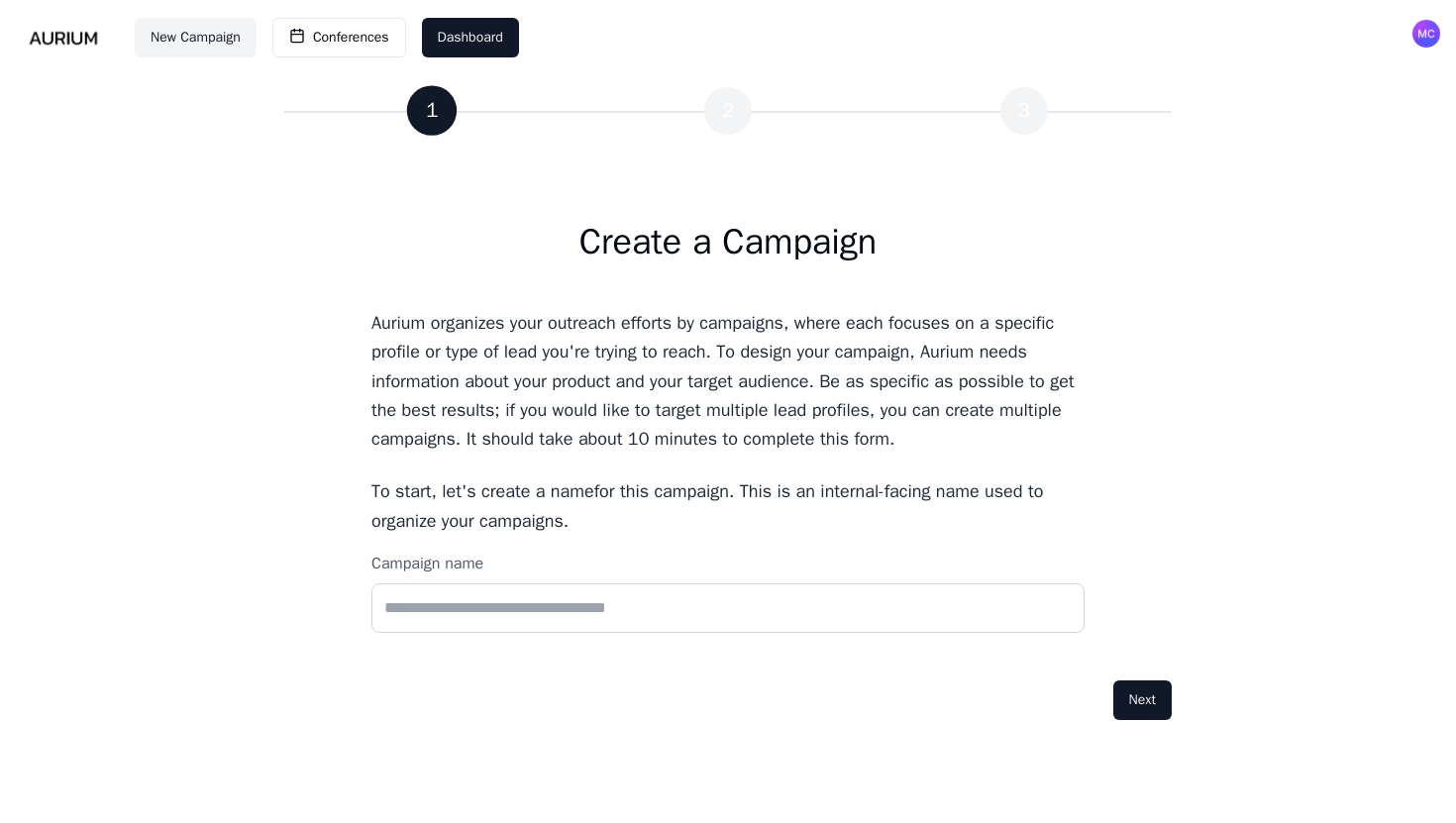 click on "Create a Campaign Aurium organizes your outreach efforts by   campaigns , where each focuses on a specific profile or type of lead you're trying to reach. To design your campaign, Aurium needs information about your product and your target audience. Be as specific as possible to get the best results; if you would like to target multiple lead profiles, you can create multiple campaigns. It should take about 10 minutes to complete this form. To start, let's create a   name  for this campaign. This is an internal-facing name used to organize your campaigns. Campaign name" at bounding box center [728, 427] 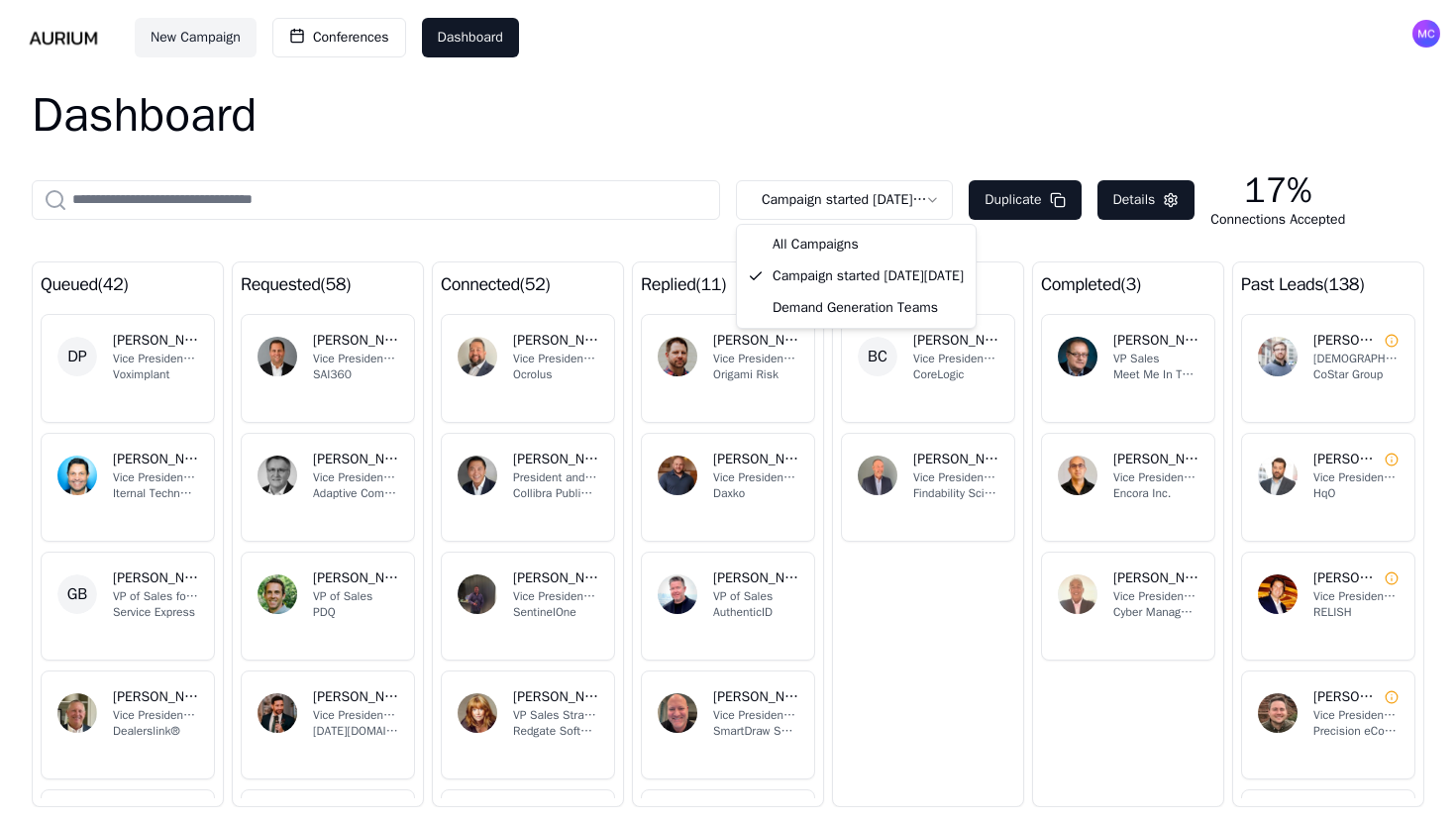click on "New Campaign Conferences Dashboard Dashboard Campaign started [DATE][DATE] Duplicate Details 17% Connections Accepted queued  ( 42 ) DP [PERSON_NAME] Vice President of Sales - North America Voximplant RC [PERSON_NAME] Vice President of Sales Iternal Technologies GB [PERSON_NAME] VP of Sales for North America Service Express RR [PERSON_NAME] Vice President of Sales East Team Dealerslink® AV [PERSON_NAME] Chief Revenue Officer (CRO) EmergenceTek Group Inc. [PERSON_NAME] [PERSON_NAME] Sales [PERSON_NAME] DV [PERSON_NAME] Vice President of Sales - Microsoft Business Unit [PERSON_NAME] requested  ( 58 ) [PERSON_NAME] Vice President of Sales SAI360 DI [PERSON_NAME] Vice President of Sales for  HPC Cloud On-Demand Data Center and Moab HPC Suite Adaptive Computing SC [PERSON_NAME] VP of Sales PDQ MO [PERSON_NAME] Vice President of Sales [DATE][DOMAIN_NAME] JZ [PERSON_NAME] Vice President of Sales, Private Equity CoreTrust SM [PERSON_NAME] Vice President of Sales, [GEOGRAPHIC_DATA] Simpro Software SF [PERSON_NAME] Vice President - Sales  ( )" at bounding box center (728, 411) 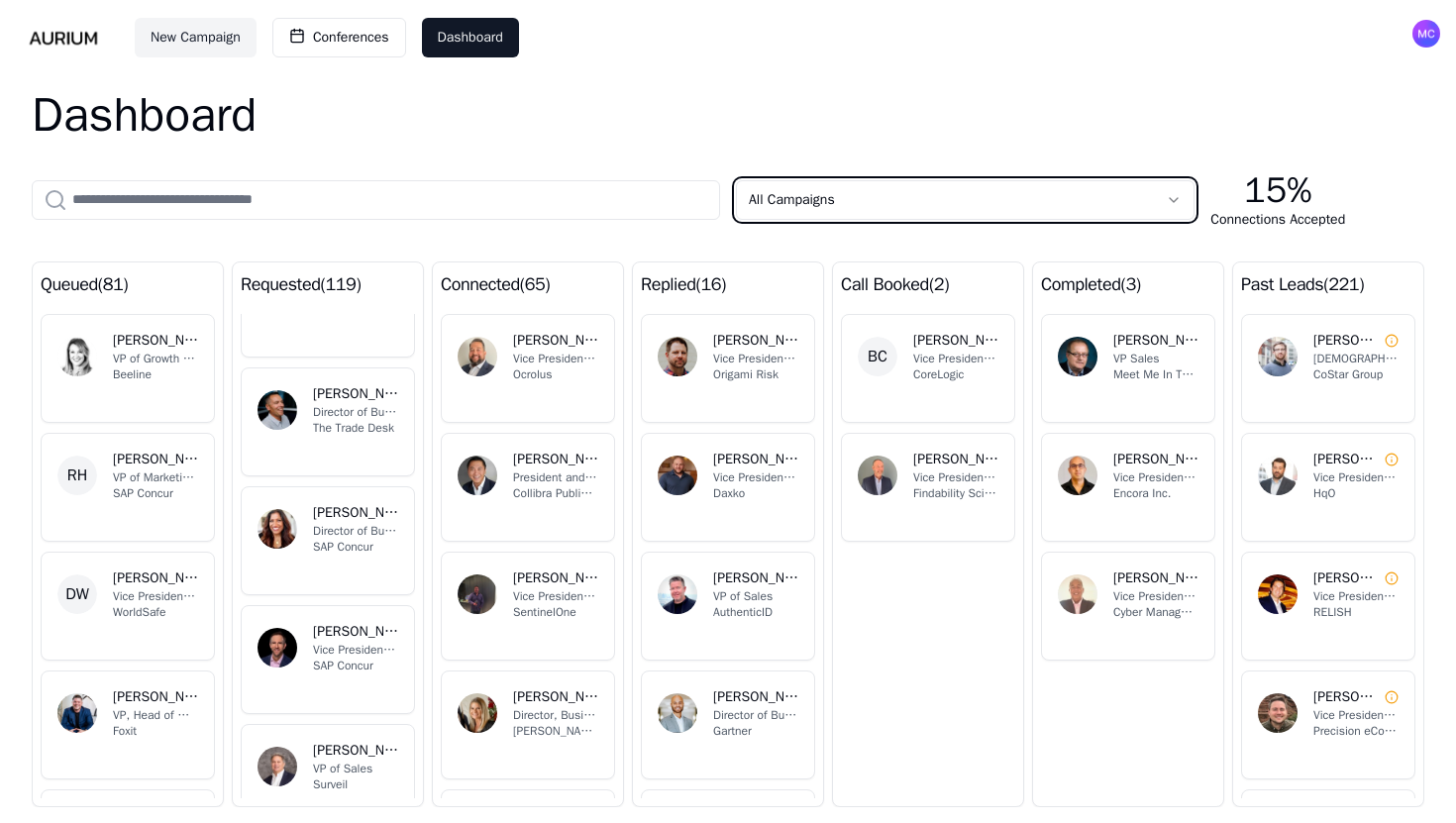 scroll, scrollTop: 4239, scrollLeft: 0, axis: vertical 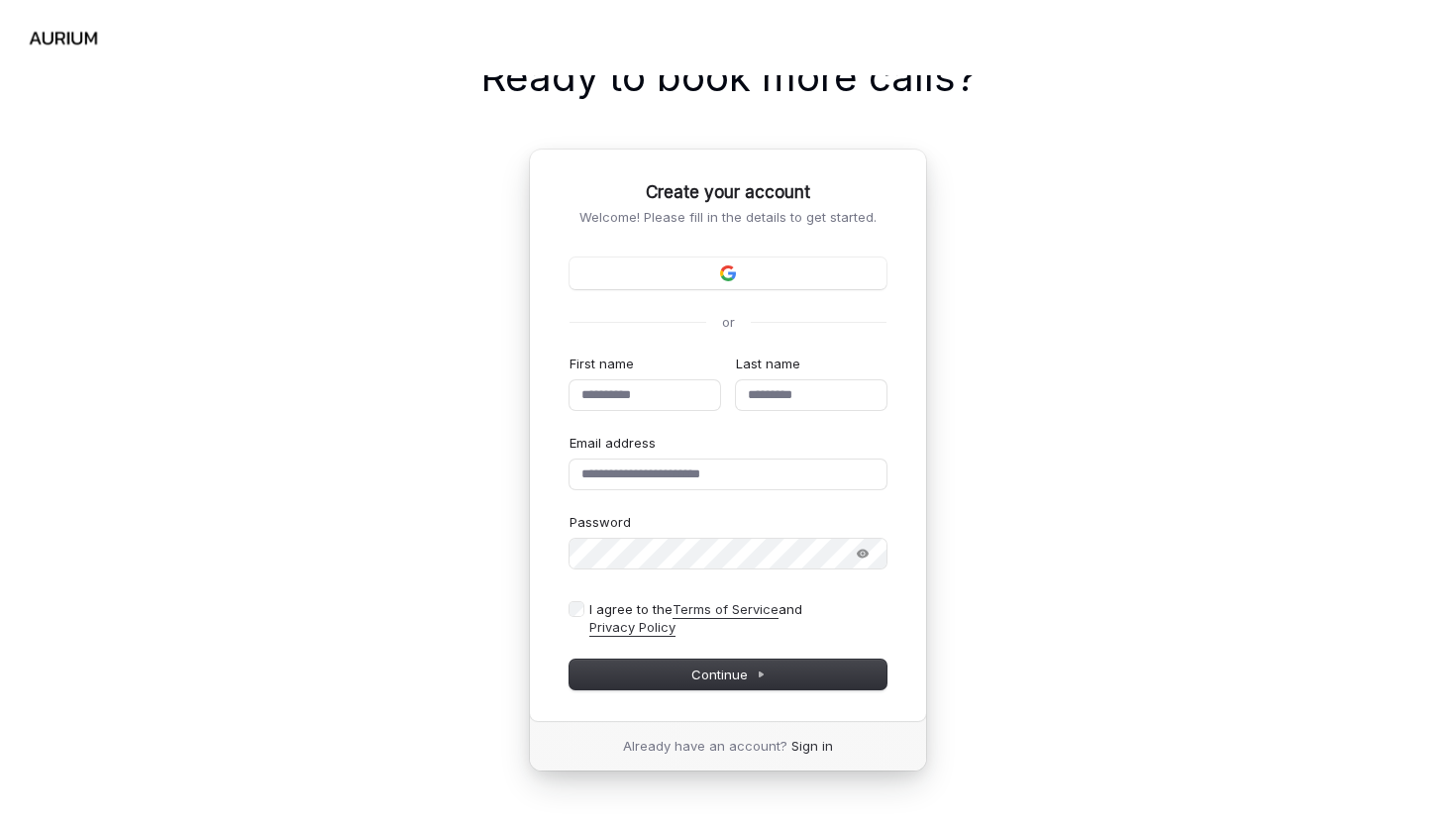 type 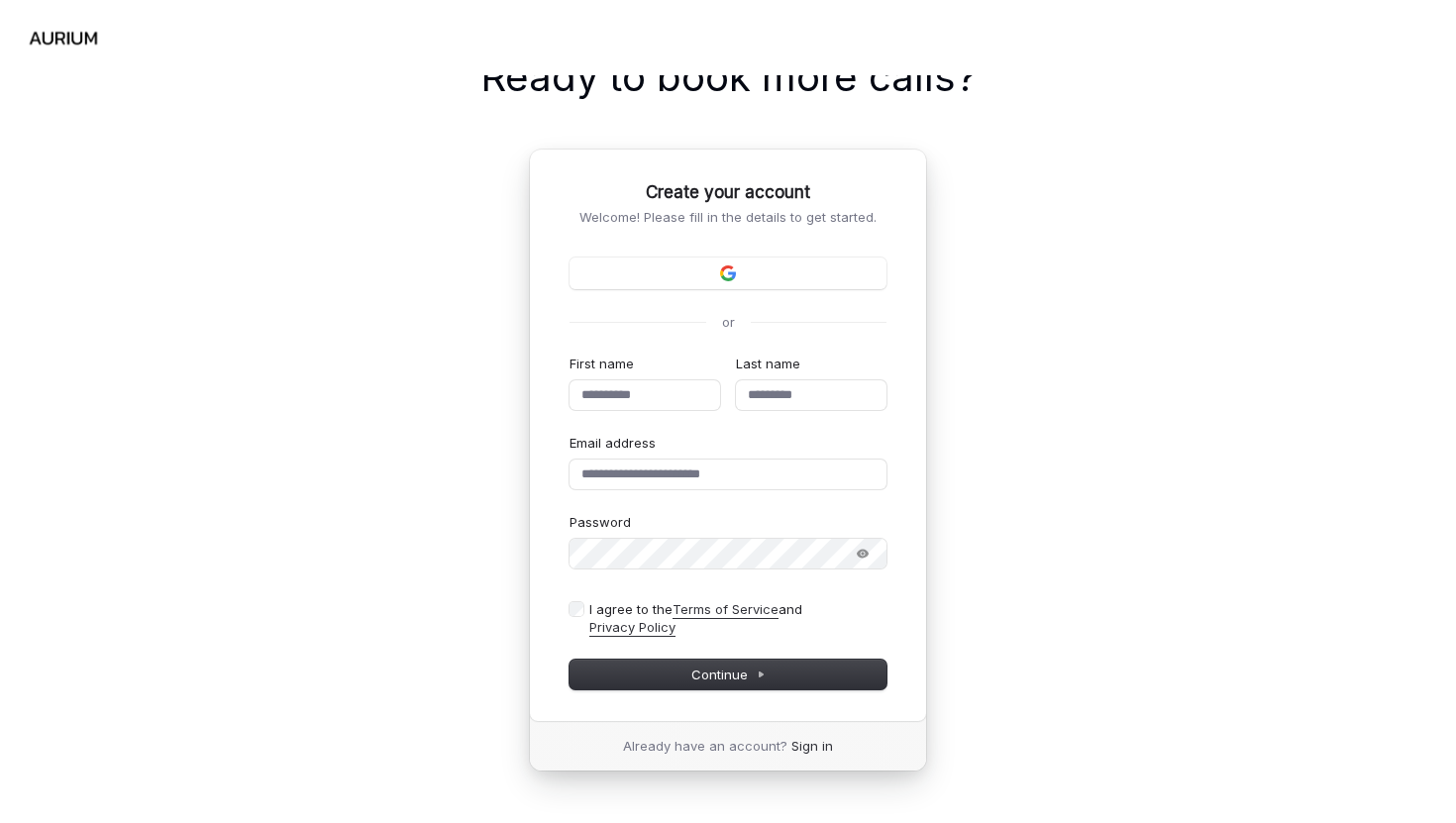 type 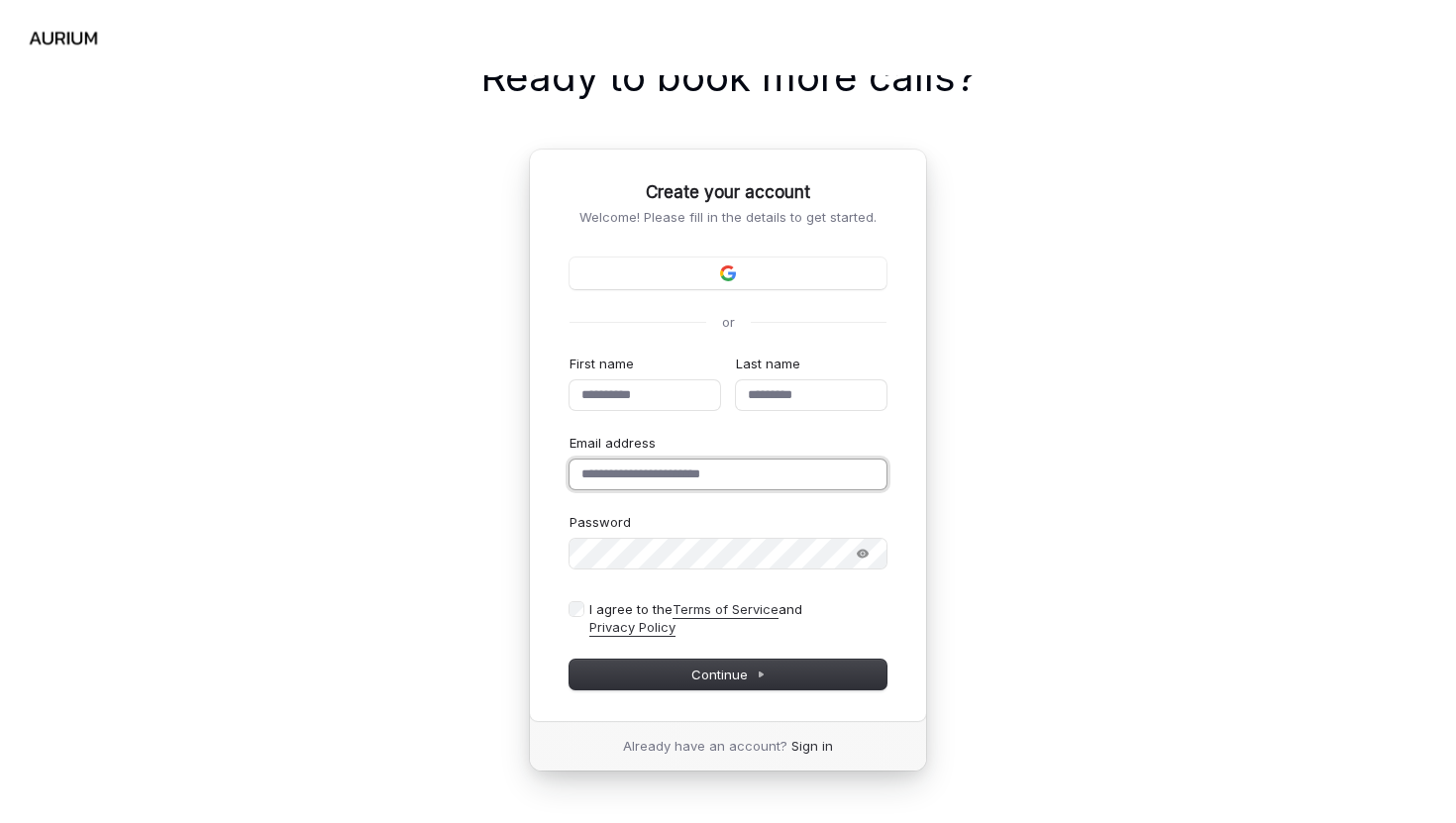 type on "**********" 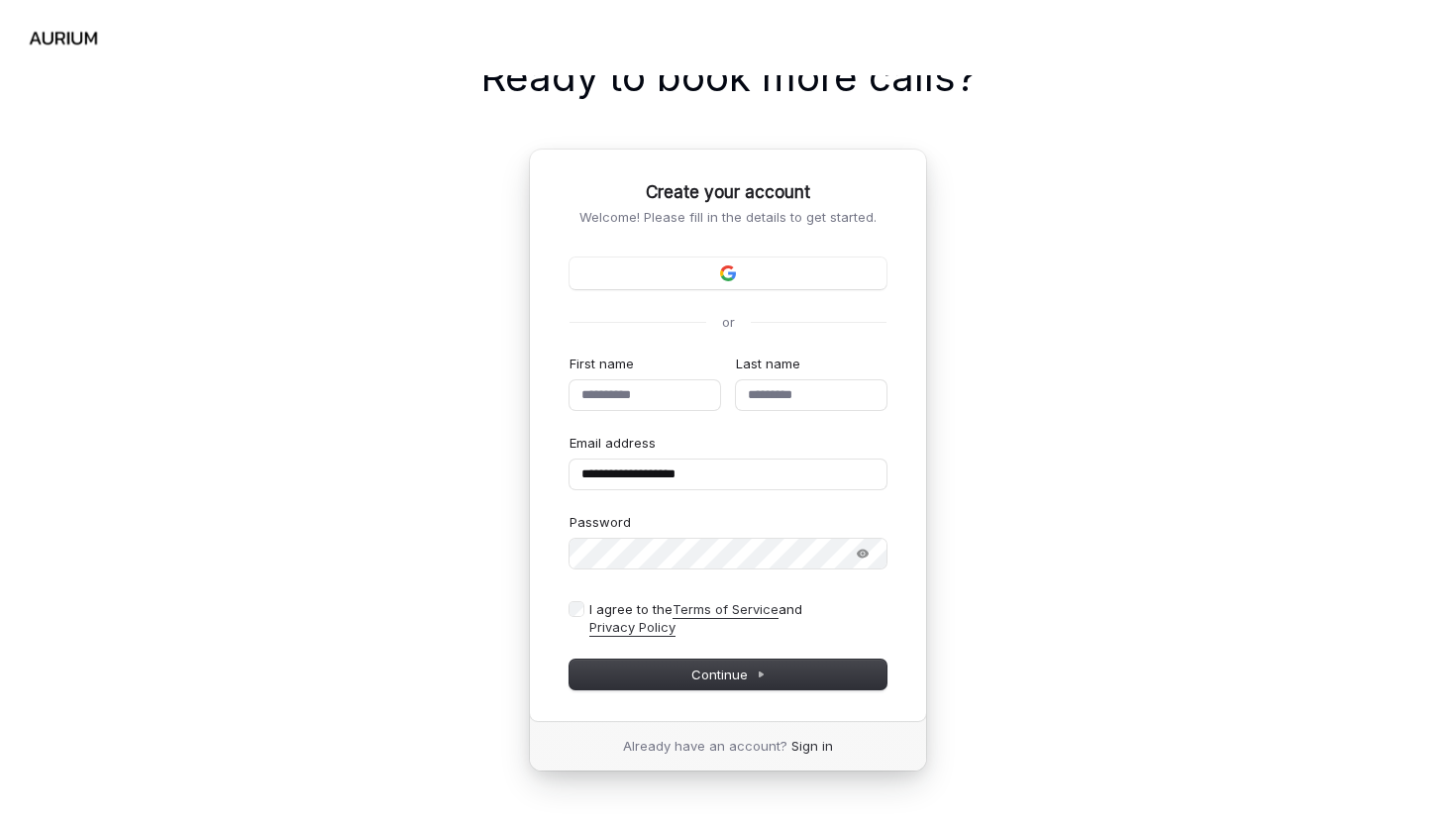 type 